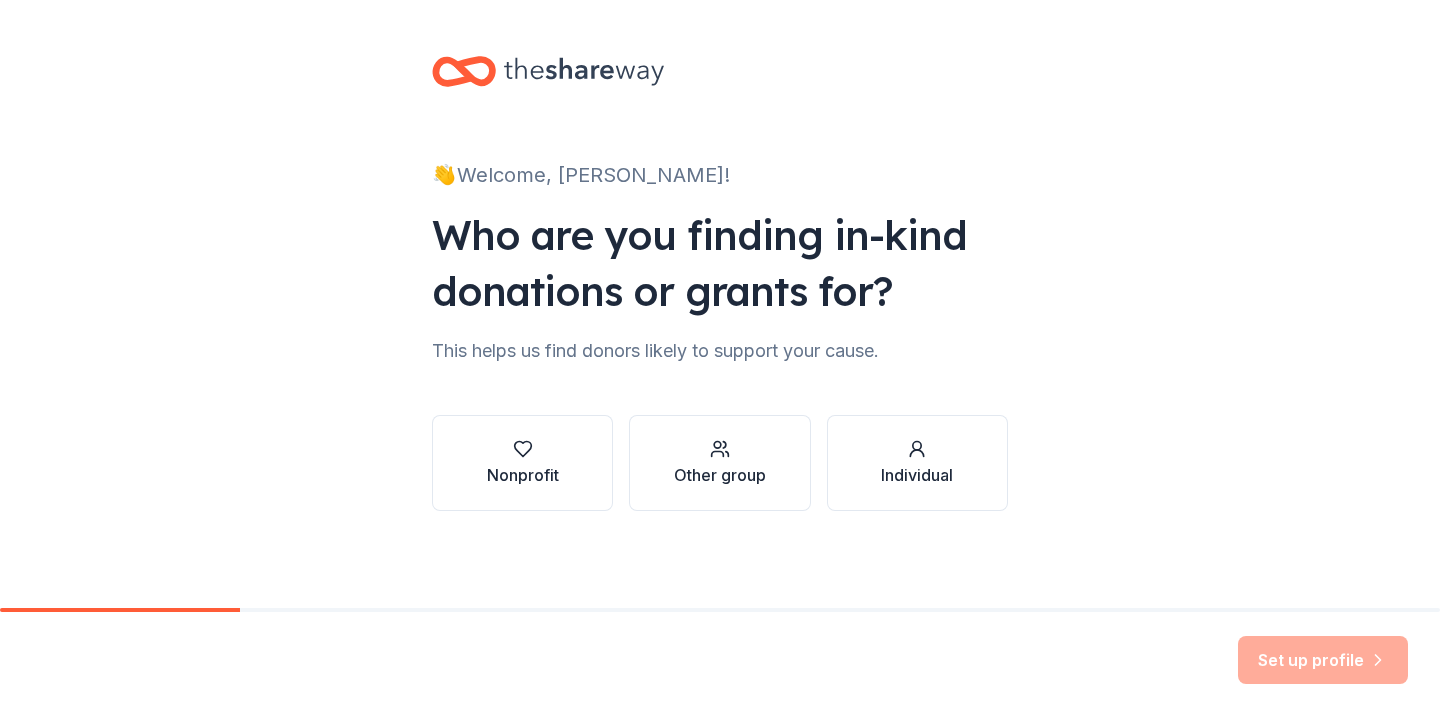 scroll, scrollTop: 0, scrollLeft: 0, axis: both 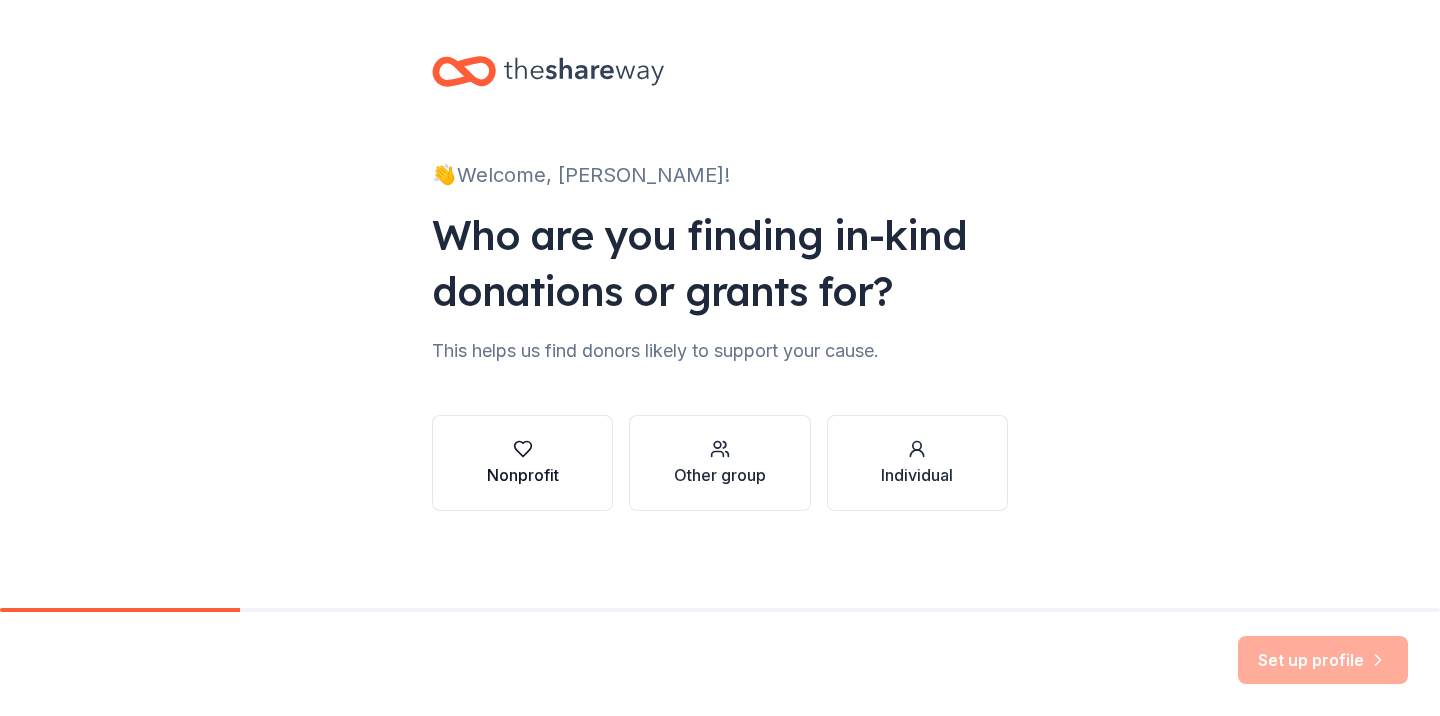 click at bounding box center (523, 449) 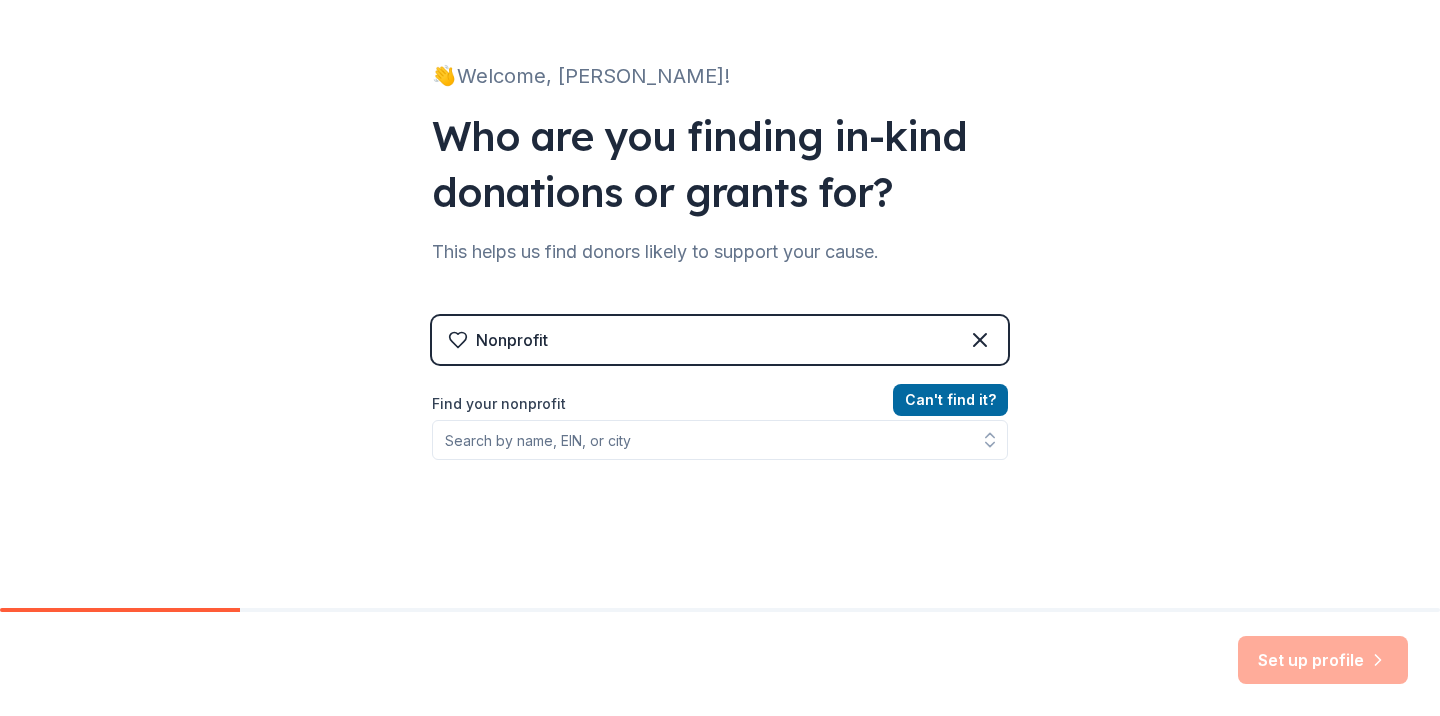 scroll, scrollTop: 127, scrollLeft: 0, axis: vertical 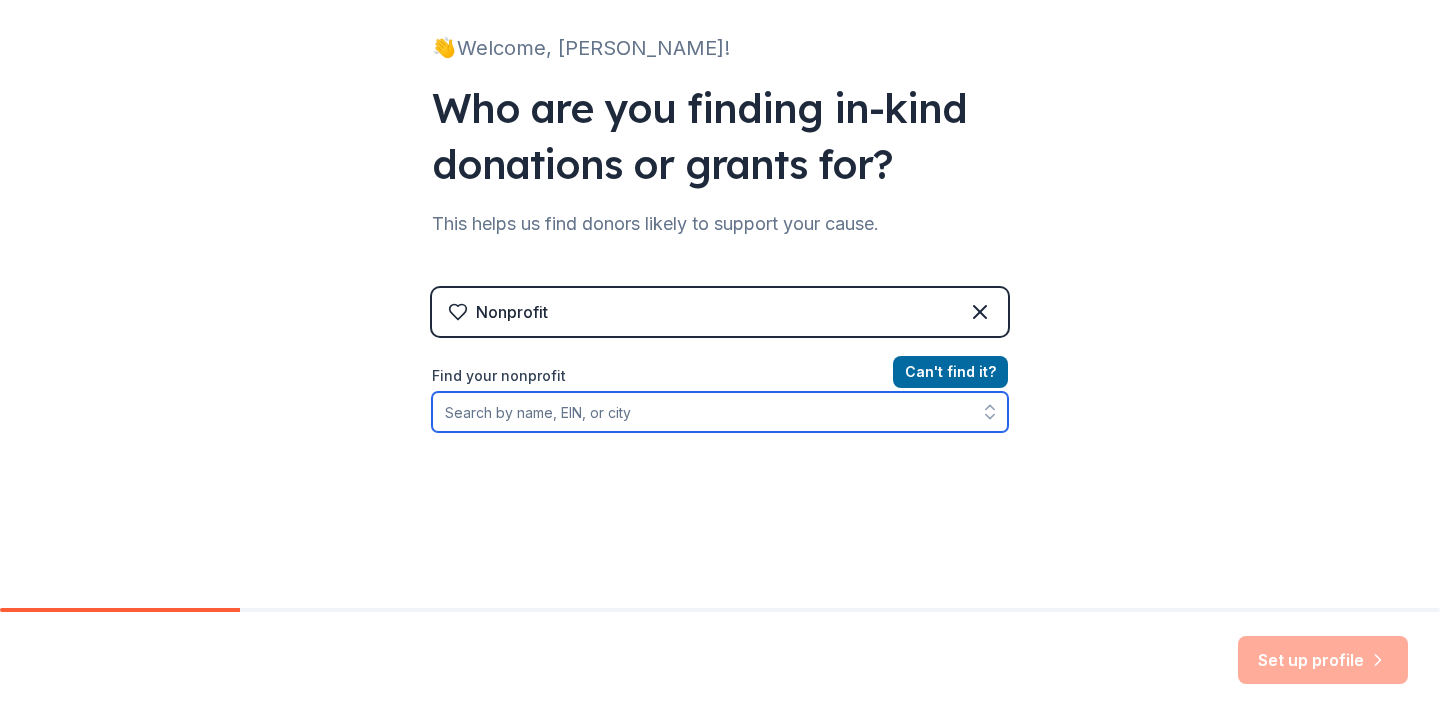 click on "Find your nonprofit" at bounding box center (720, 412) 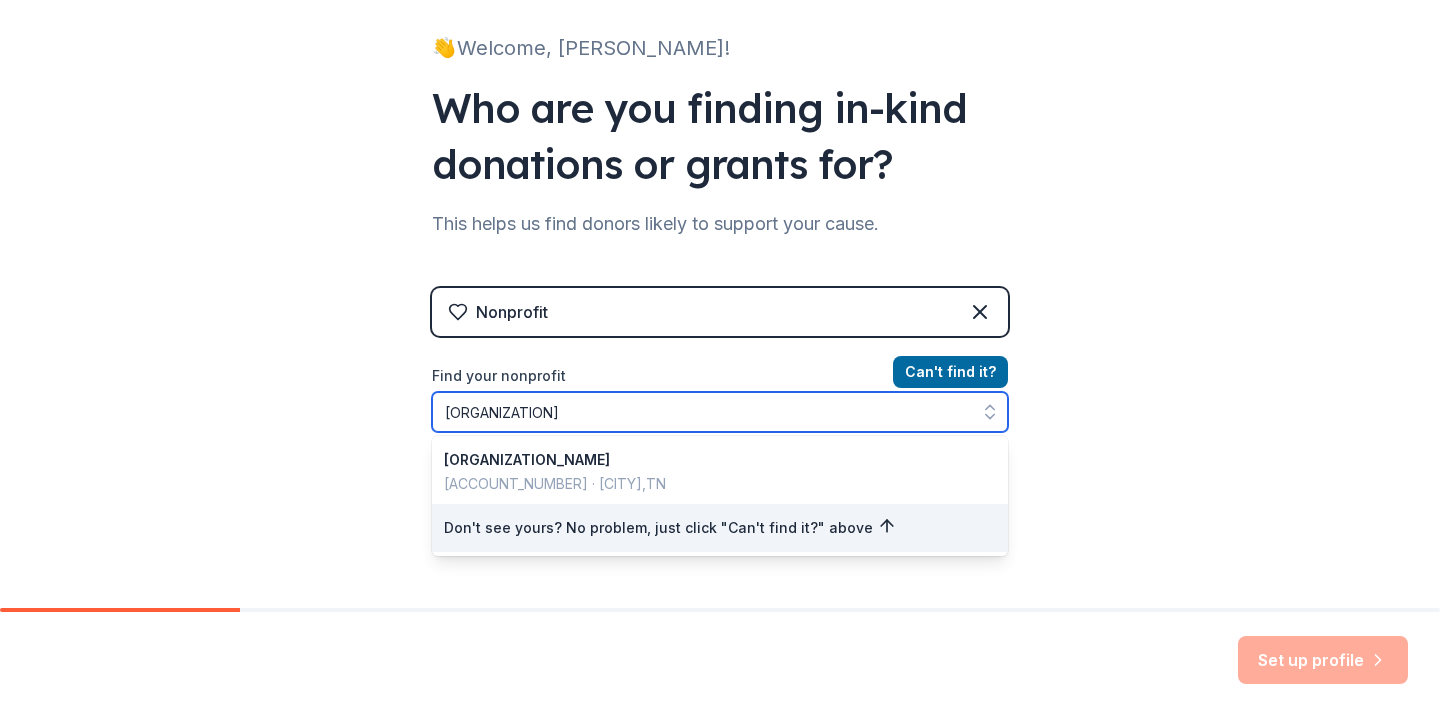 click on "[ORGANIZATION]" at bounding box center (720, 412) 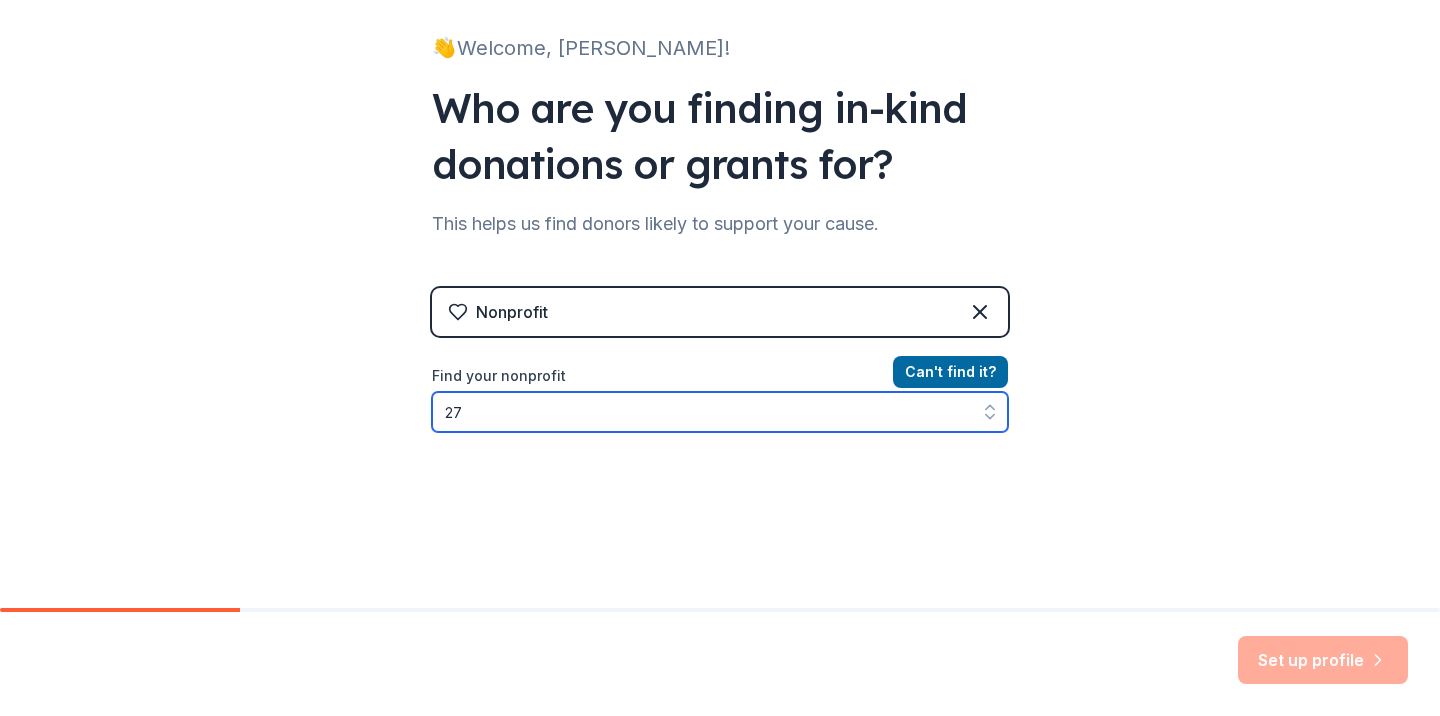 type on "2" 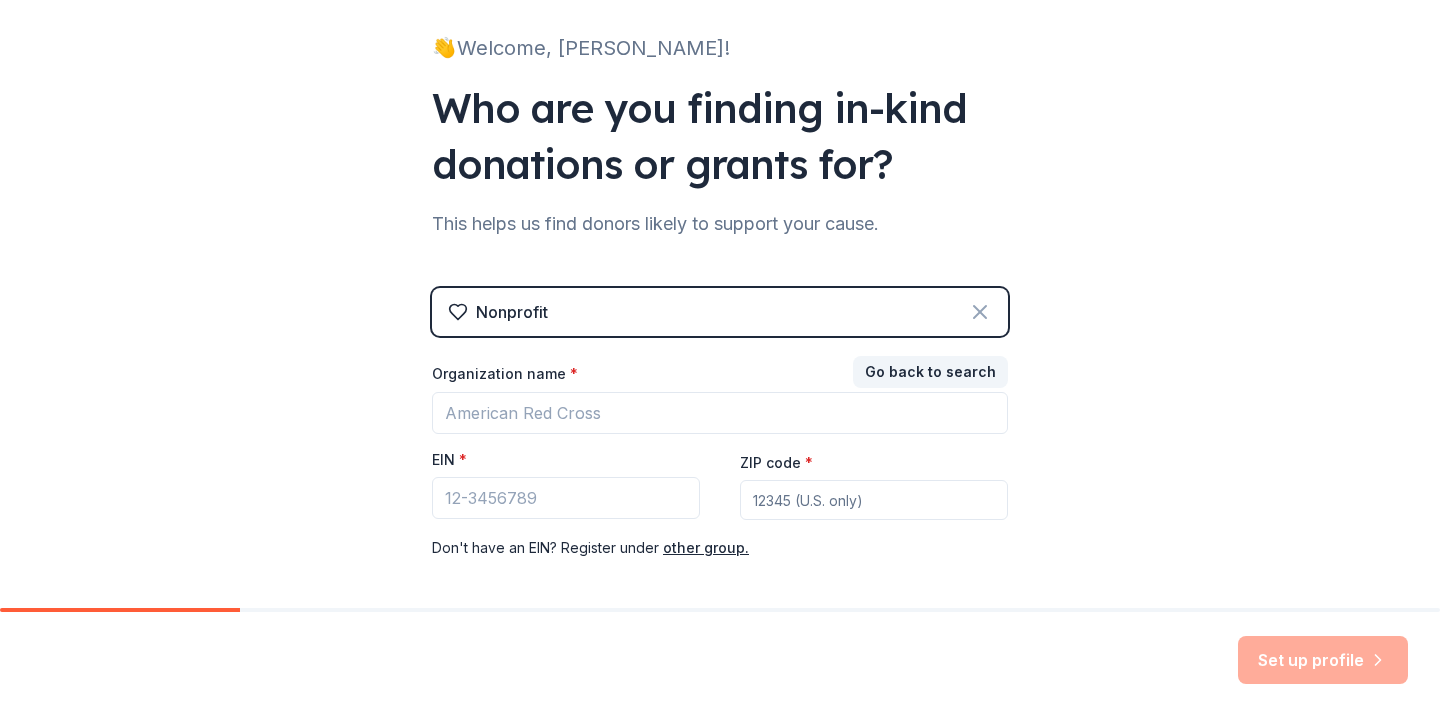 click 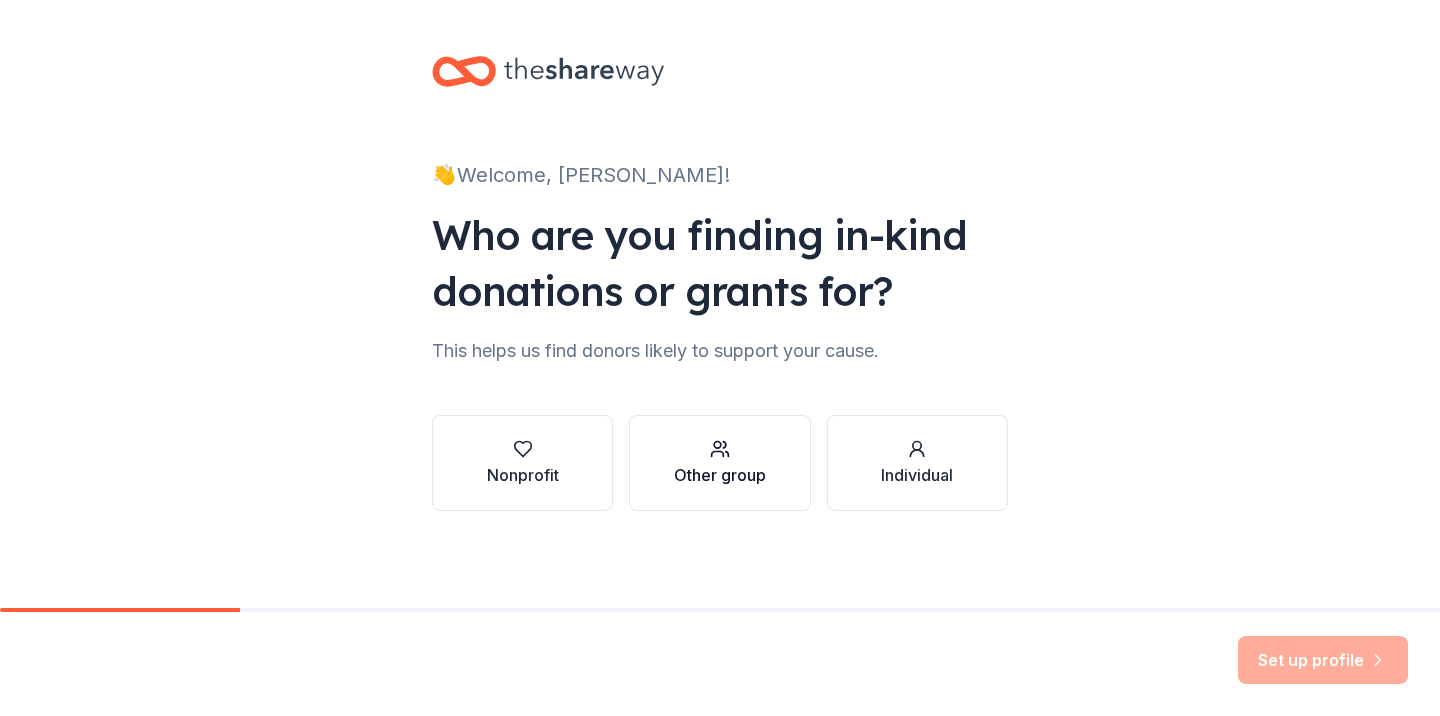 click at bounding box center (720, 449) 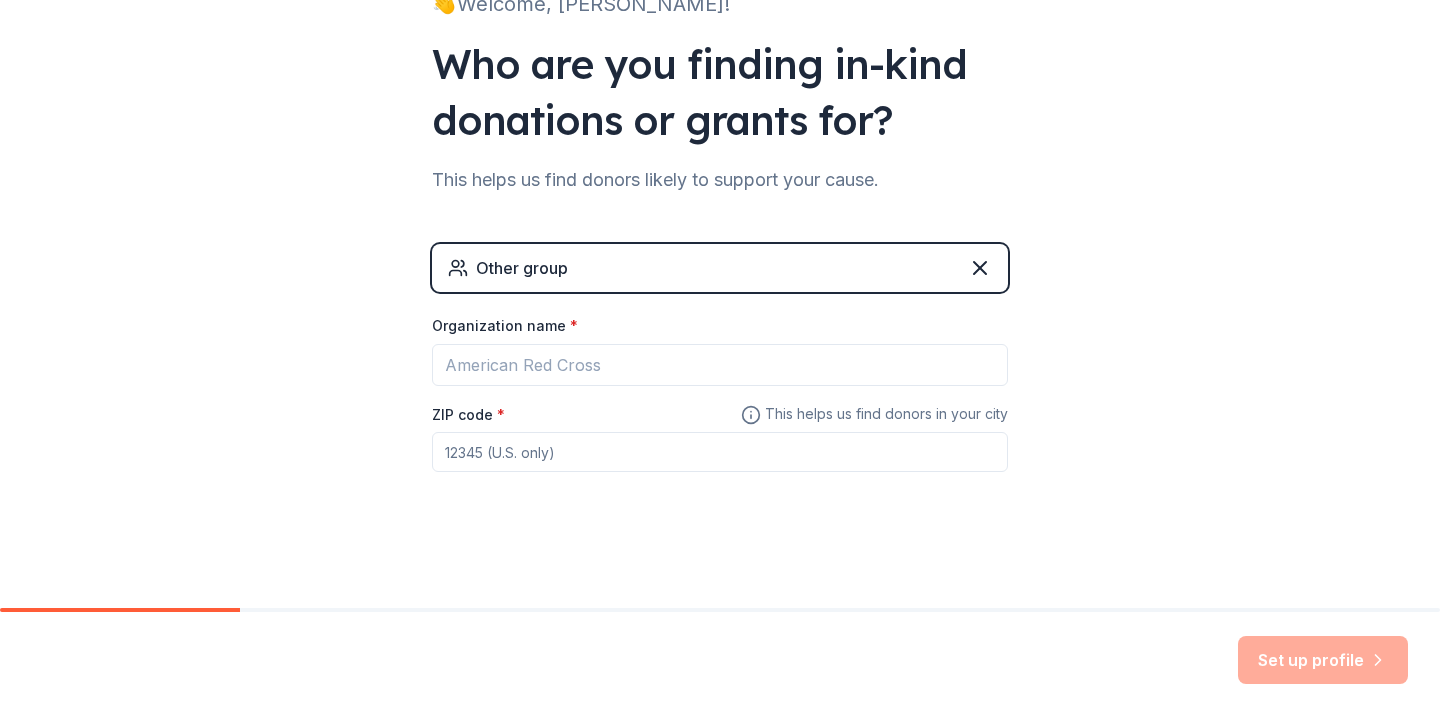 scroll, scrollTop: 170, scrollLeft: 0, axis: vertical 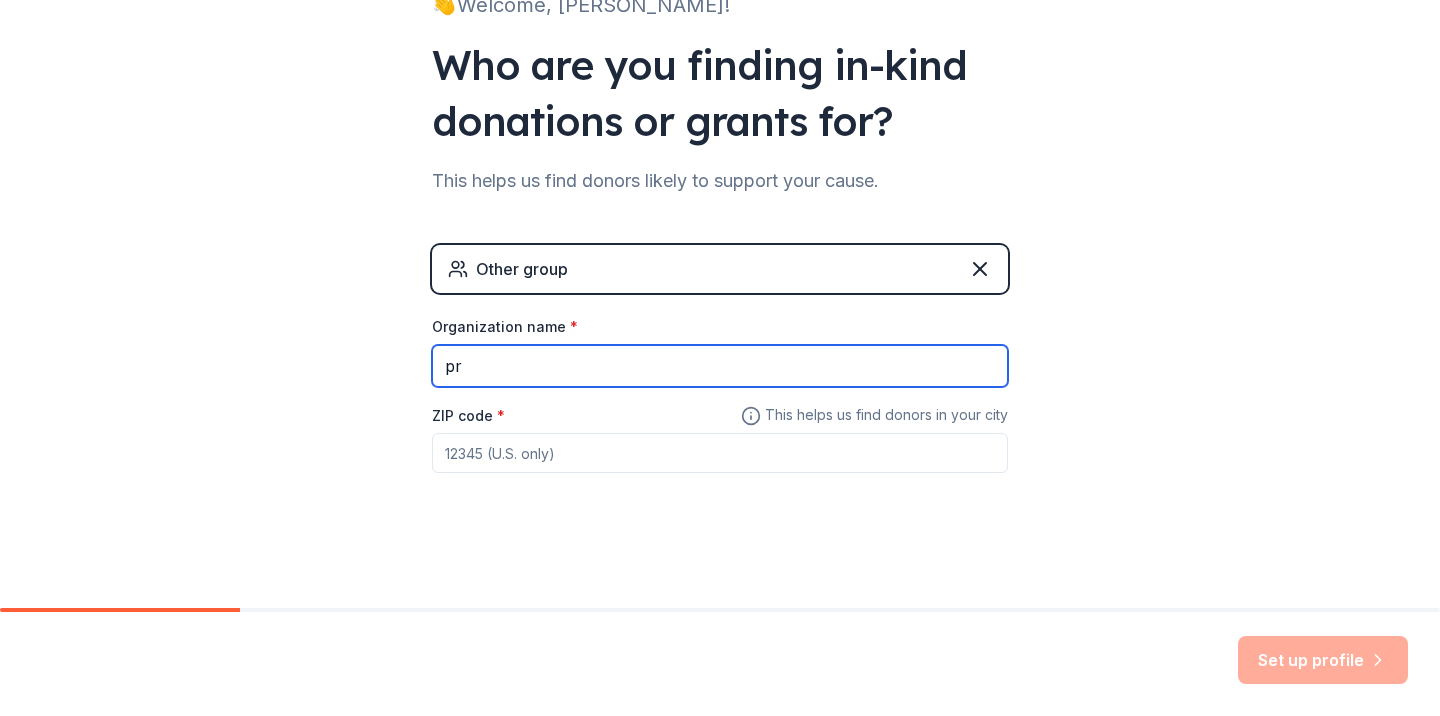 type on "p" 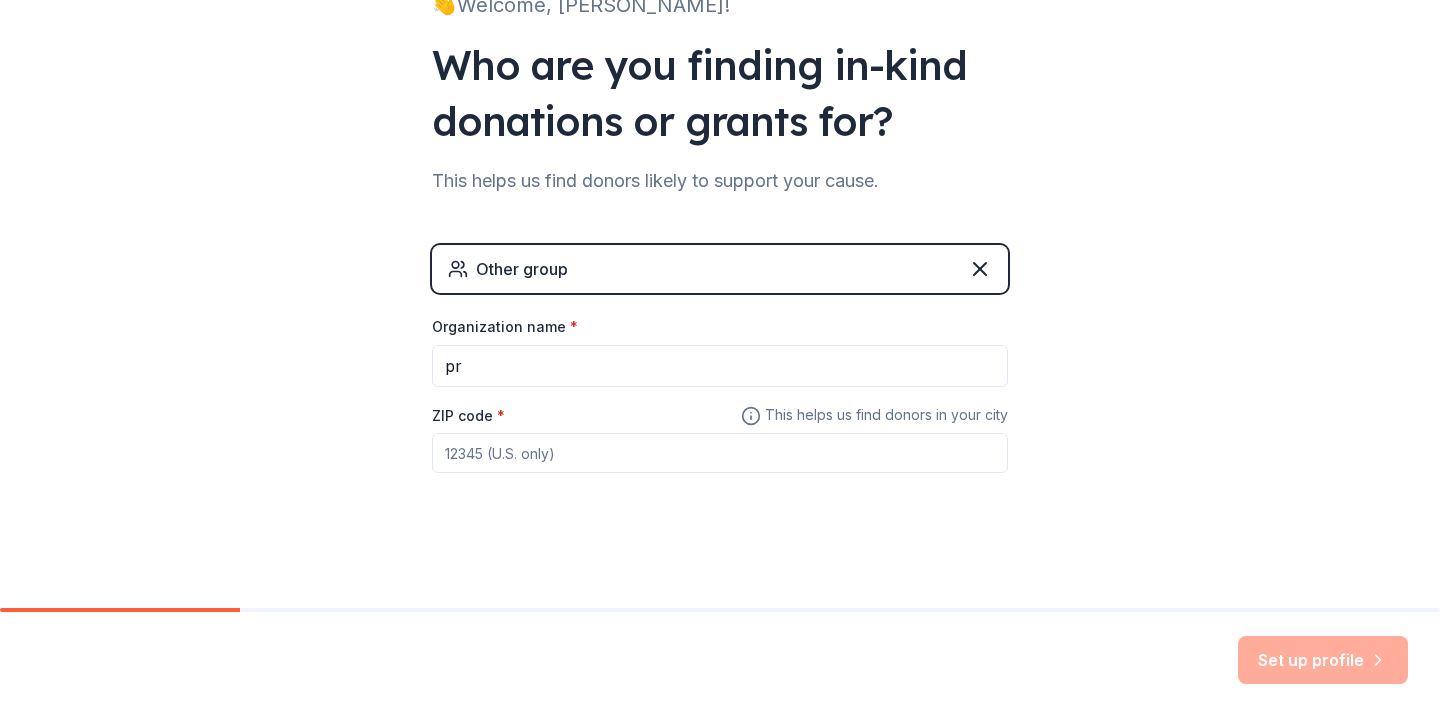 paste 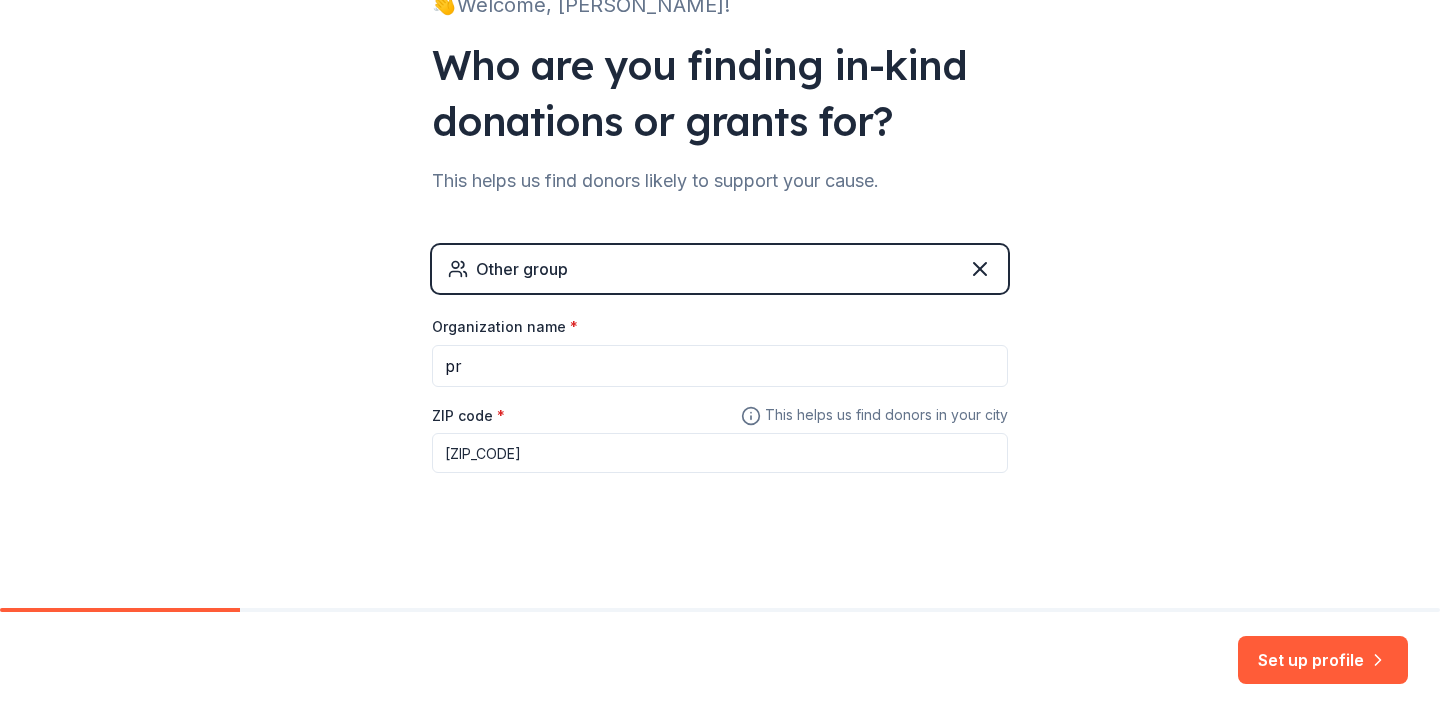type on "[ZIP_CODE]" 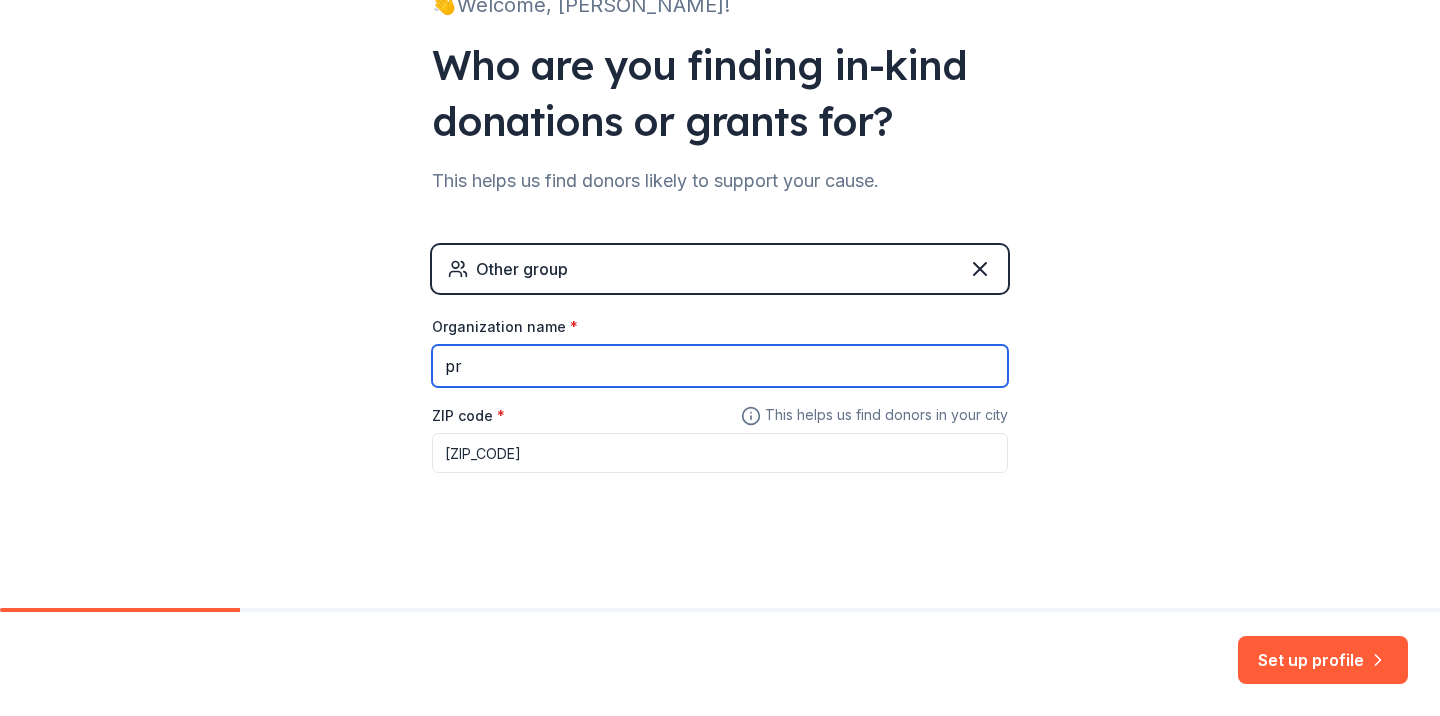 click on "pr" at bounding box center (720, 366) 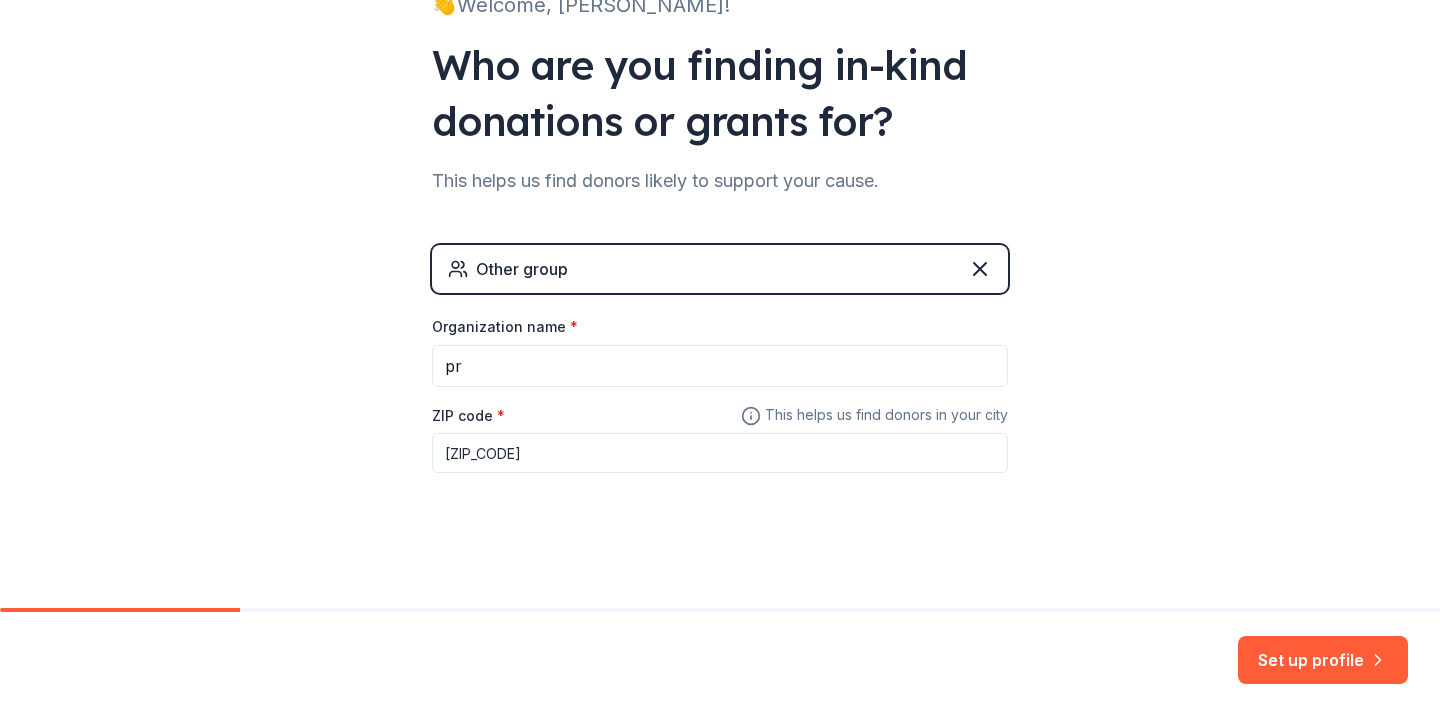 click on "Other group" at bounding box center [720, 269] 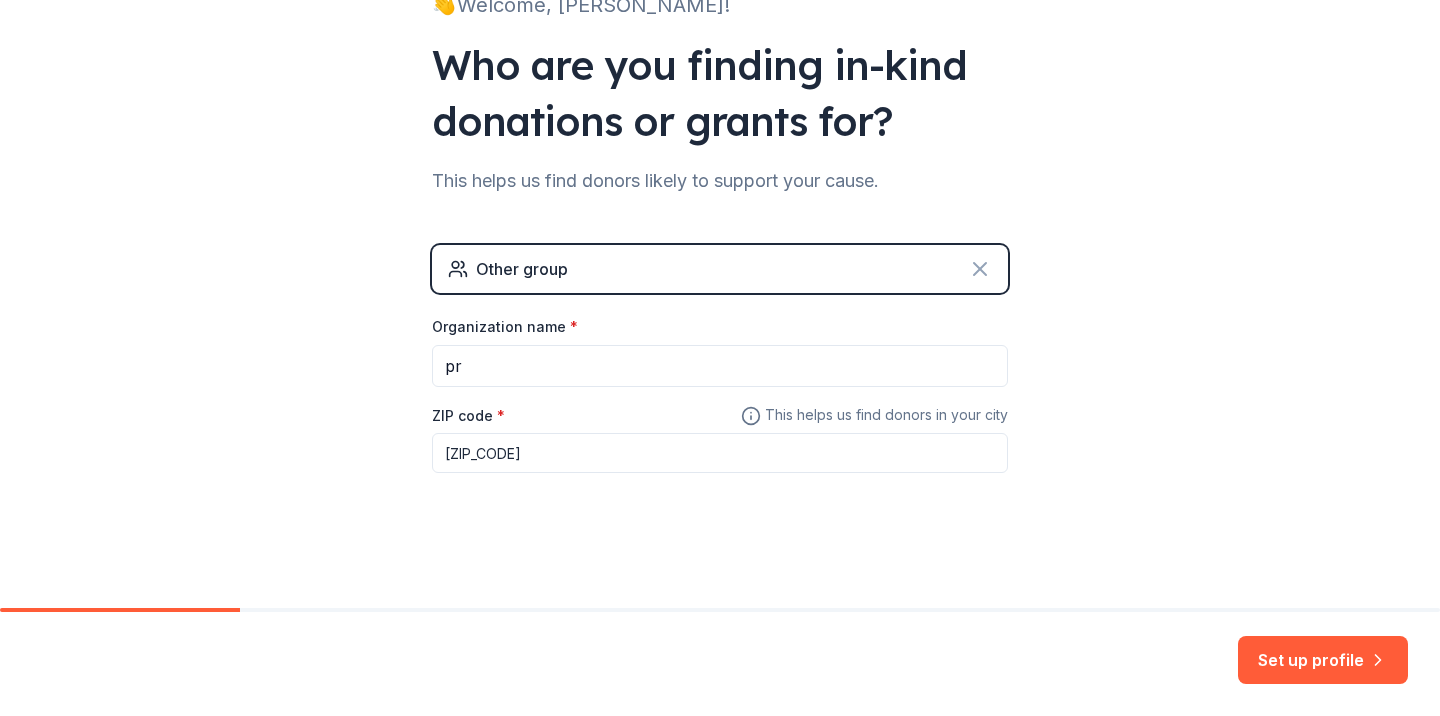 click 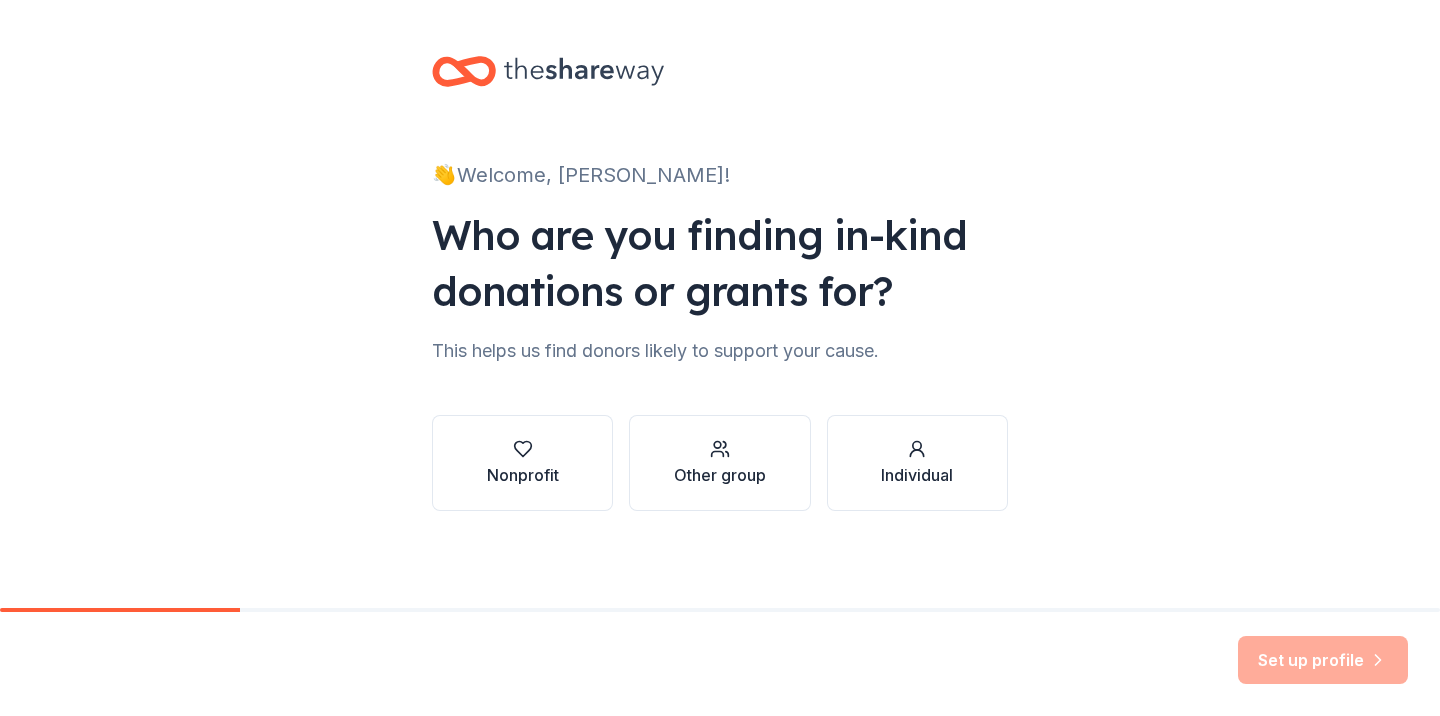 scroll, scrollTop: 0, scrollLeft: 0, axis: both 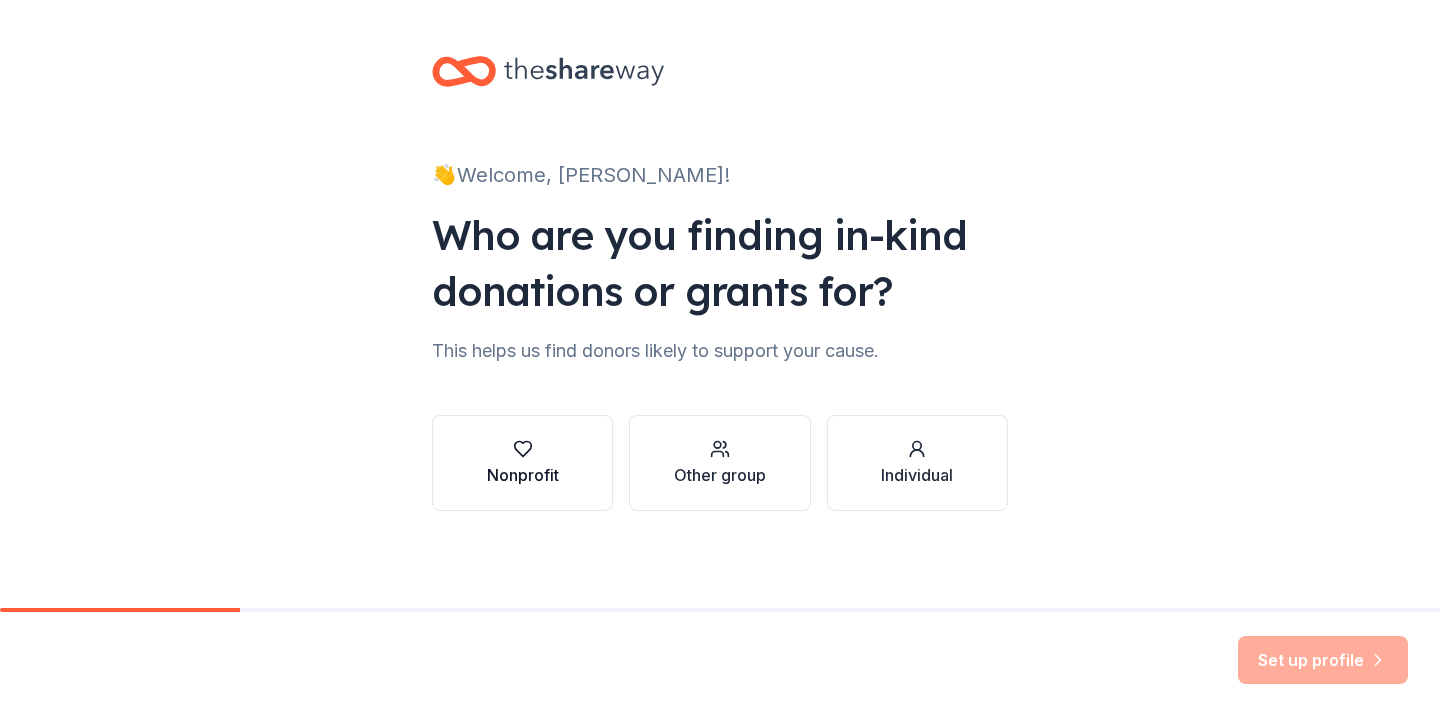 click on "Nonprofit" at bounding box center (523, 475) 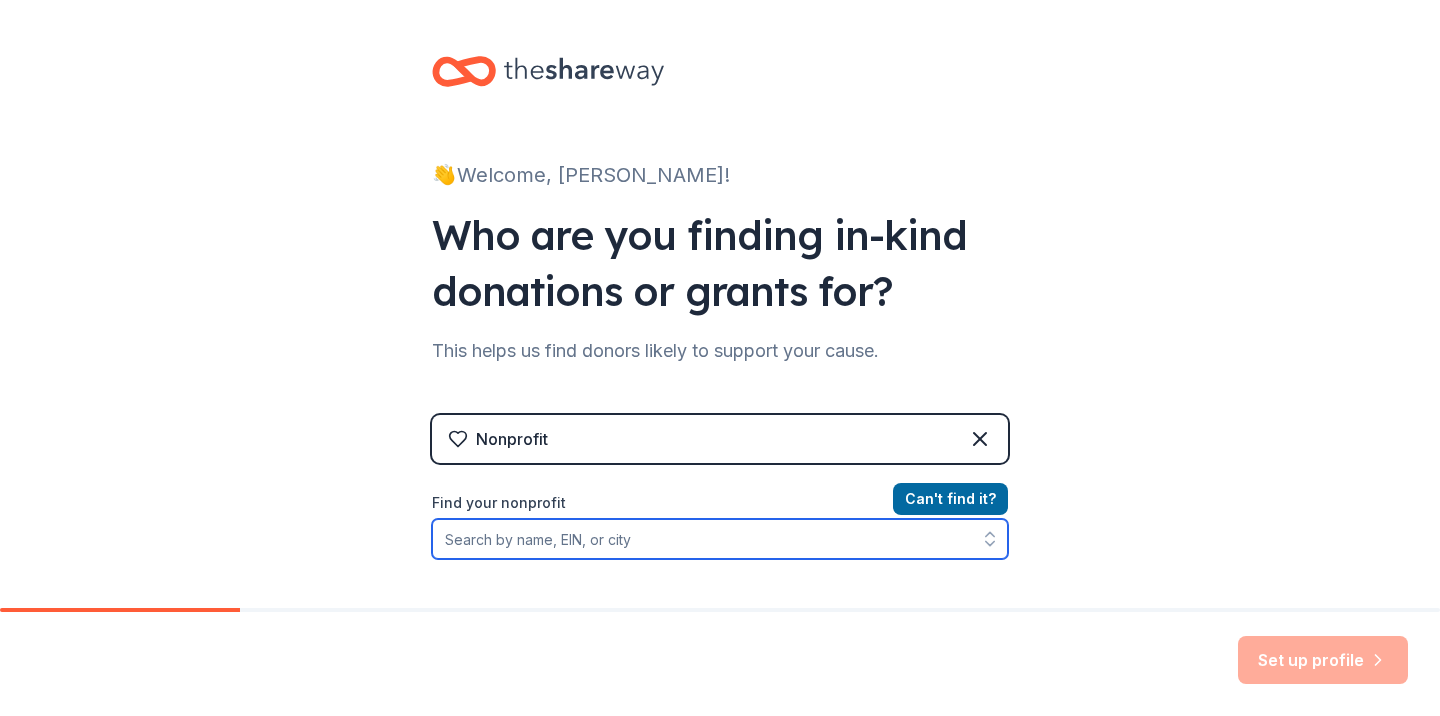 click on "Find your nonprofit" at bounding box center (720, 539) 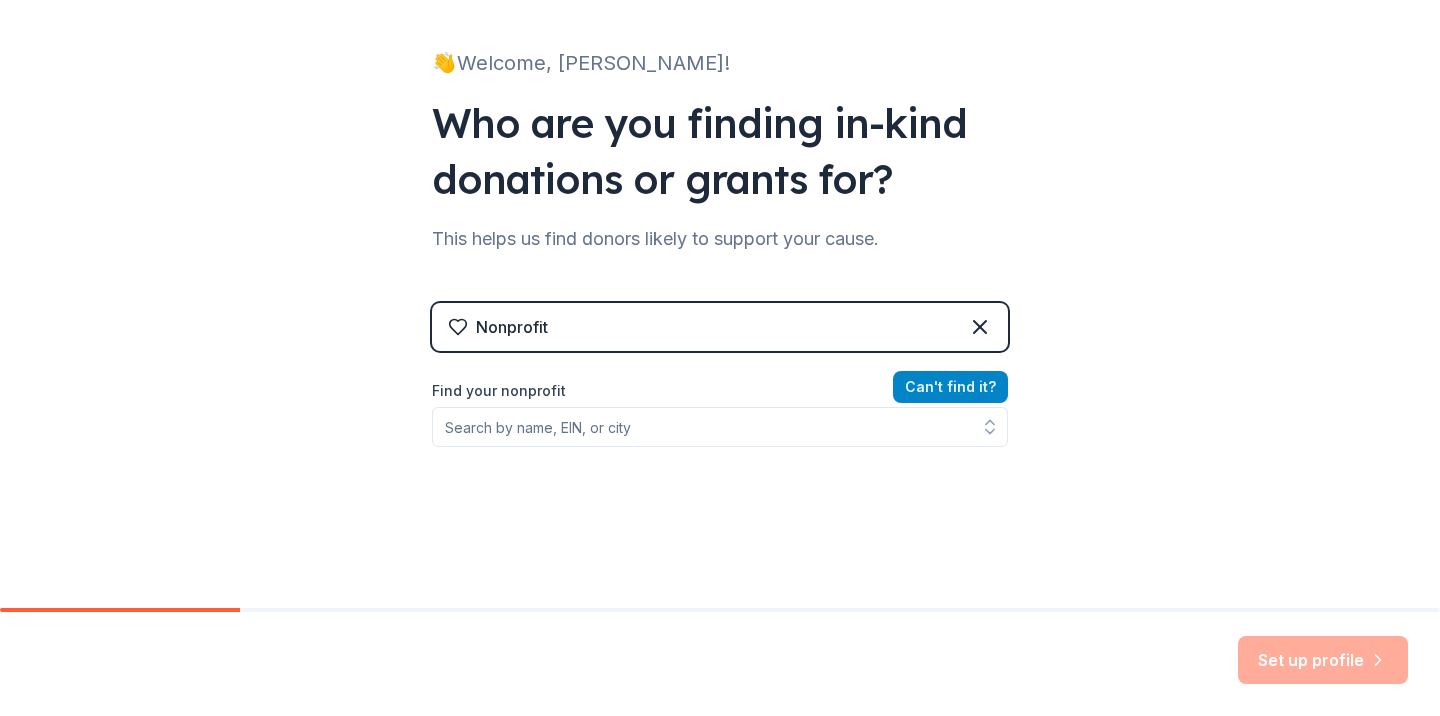 click on "Can ' t find it?" at bounding box center [950, 387] 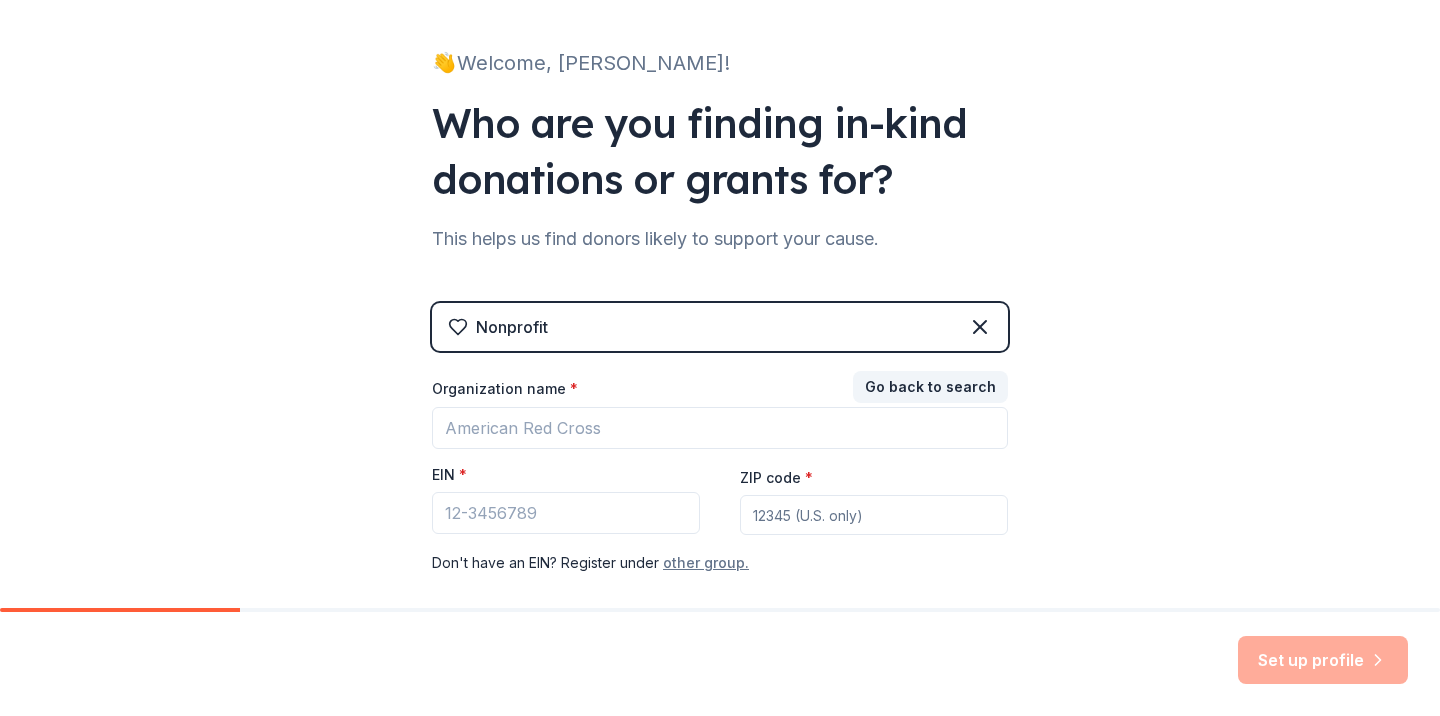 click on "other group." at bounding box center (706, 563) 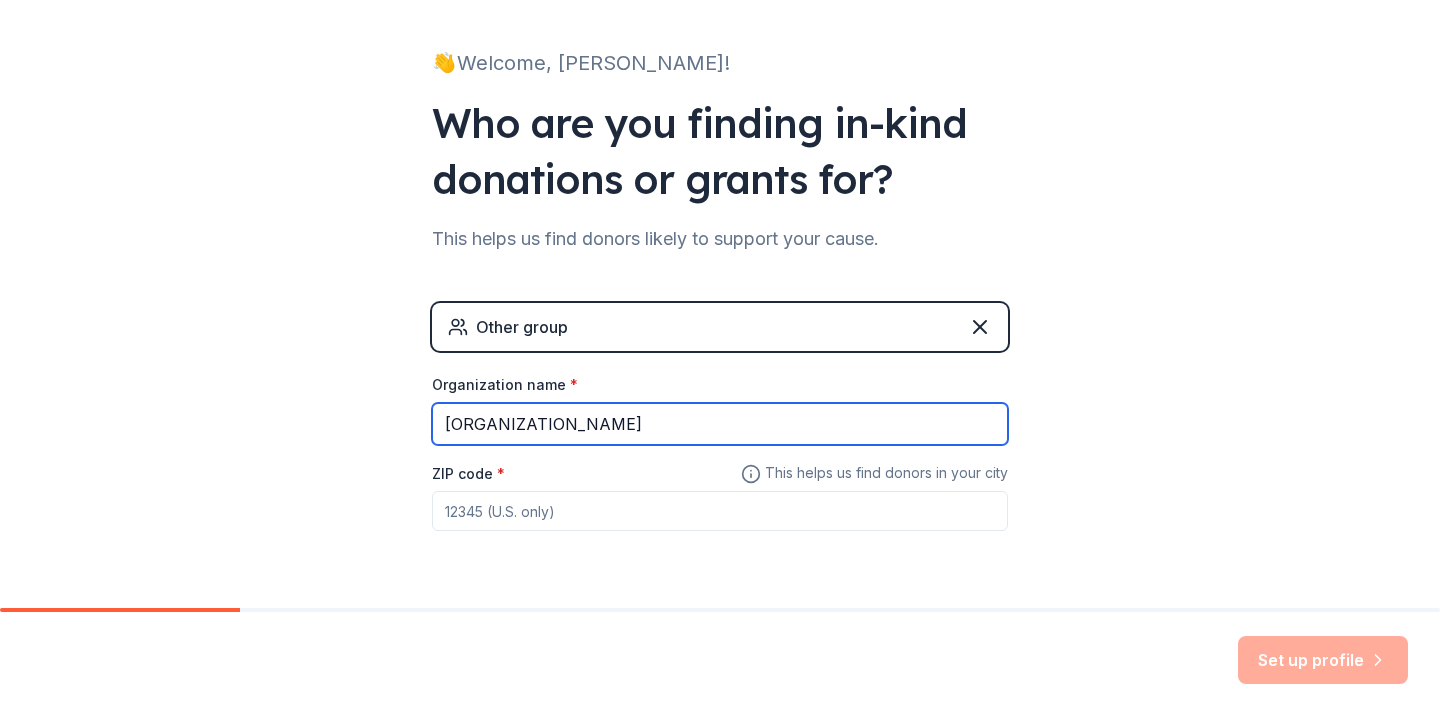 type on "[ORGANIZATION_NAME]" 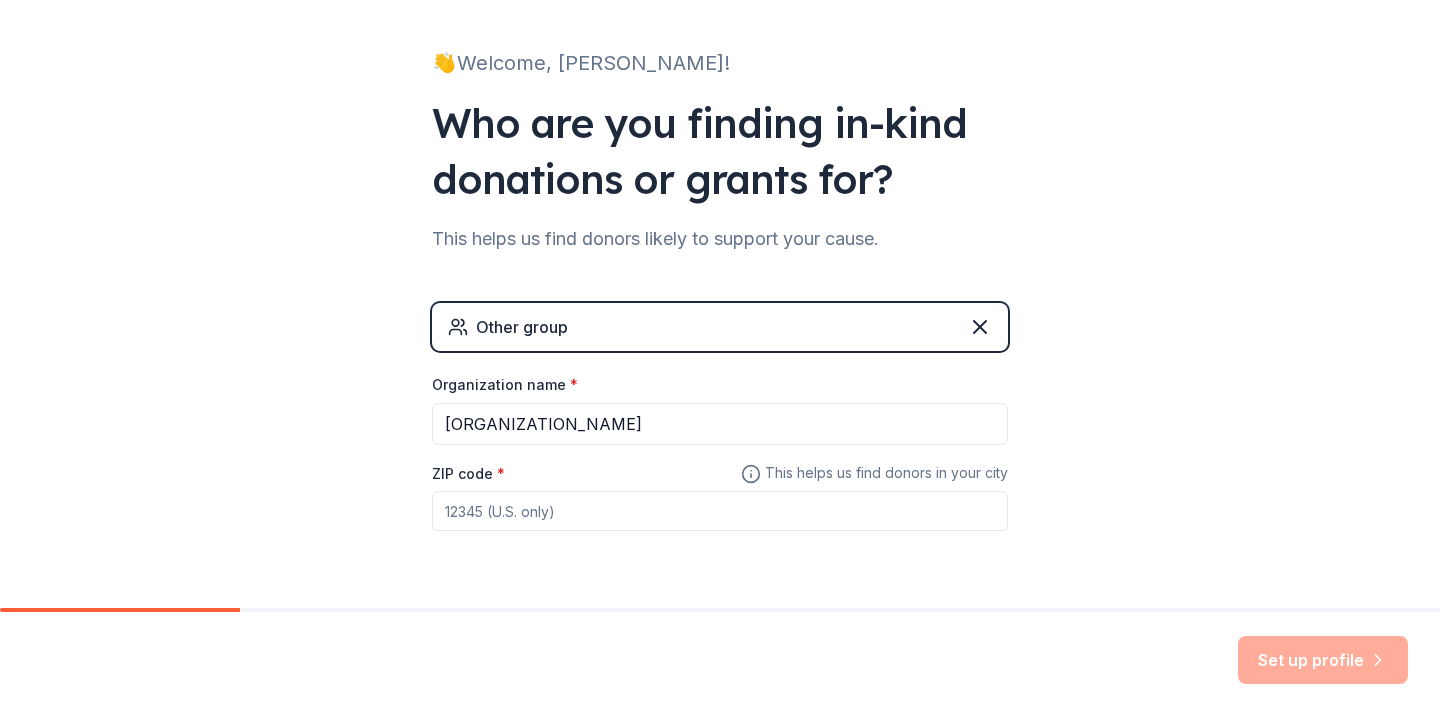 paste on "[ZIP_CODE]" 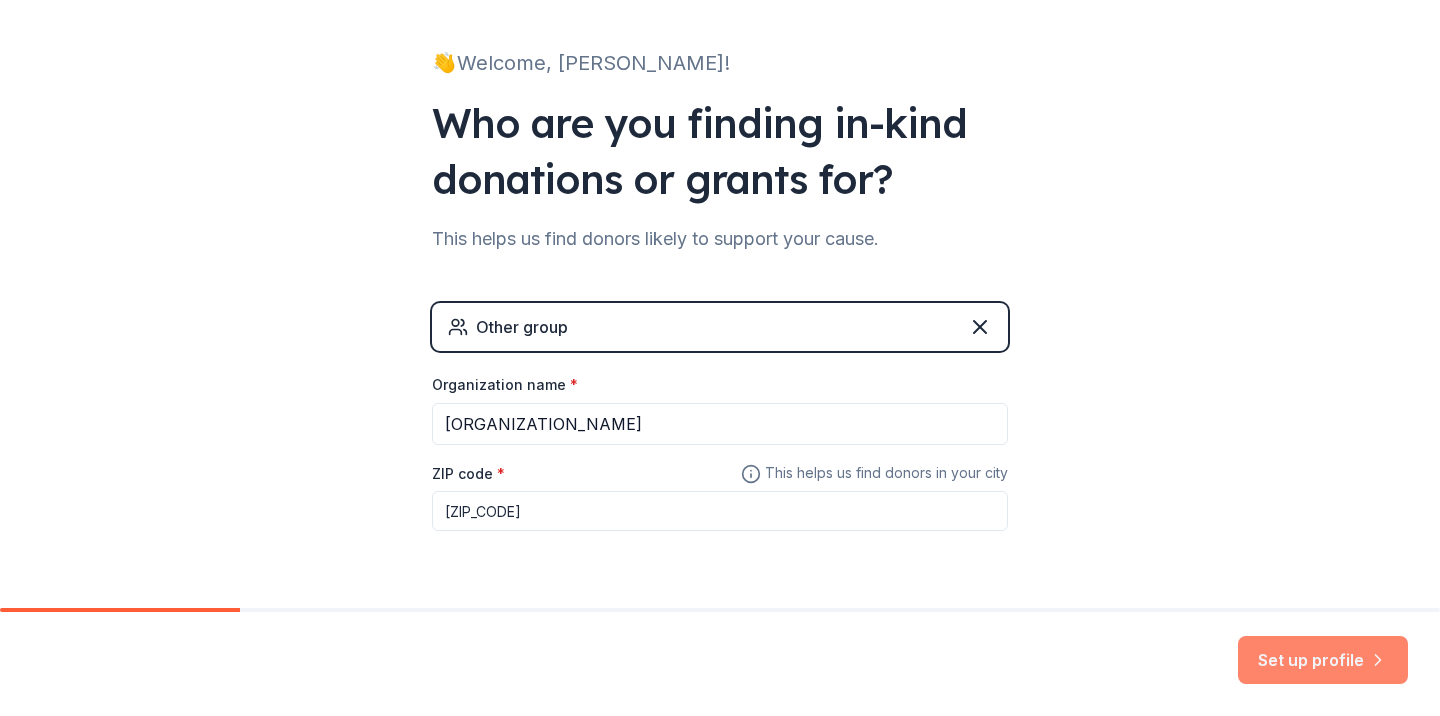 type on "[ZIP_CODE]" 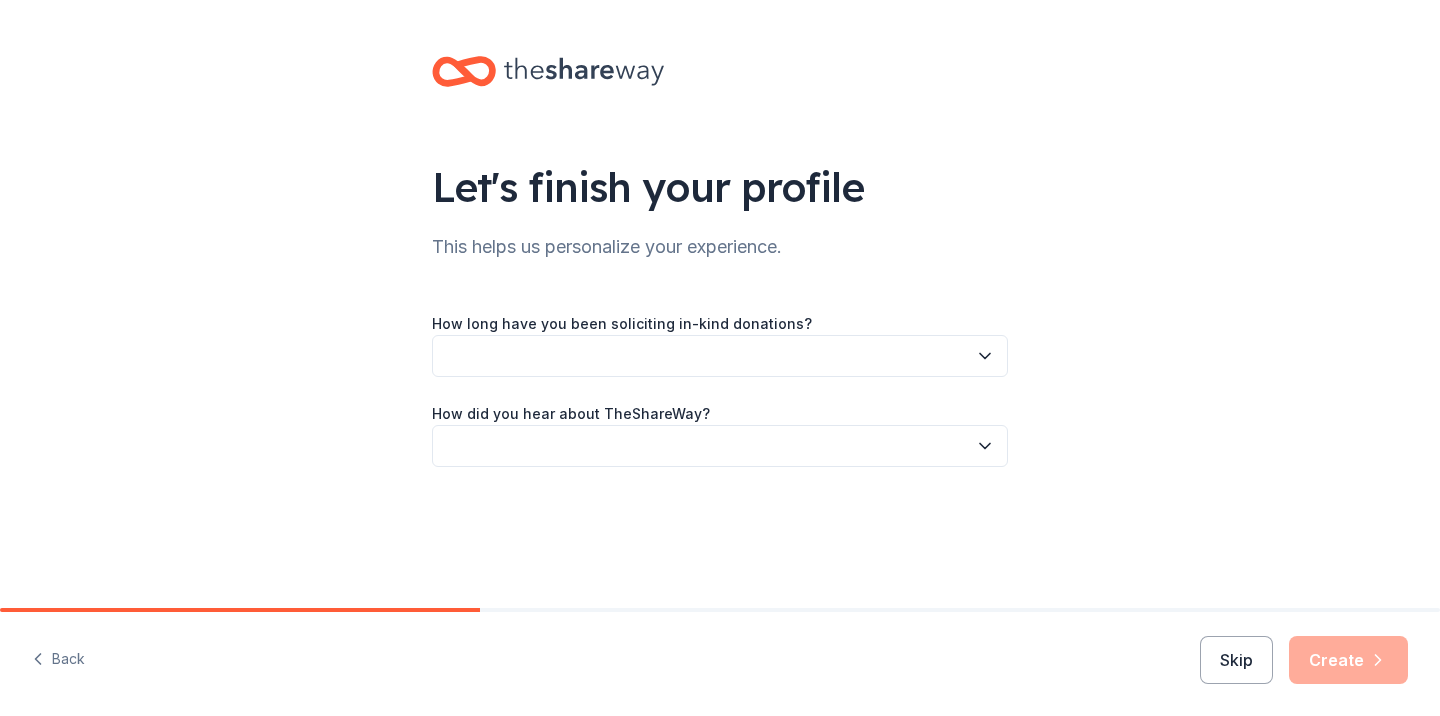 click at bounding box center [720, 356] 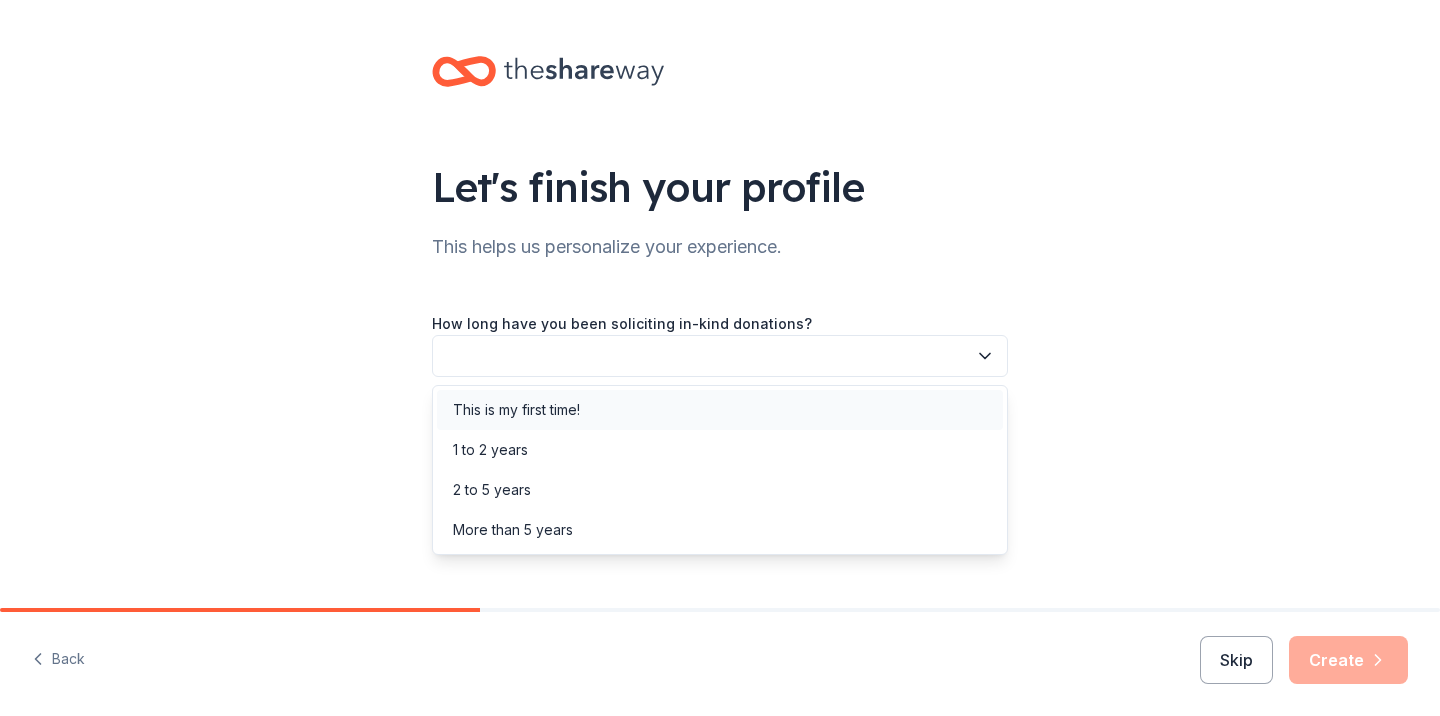 click on "This is my first time!" at bounding box center (720, 410) 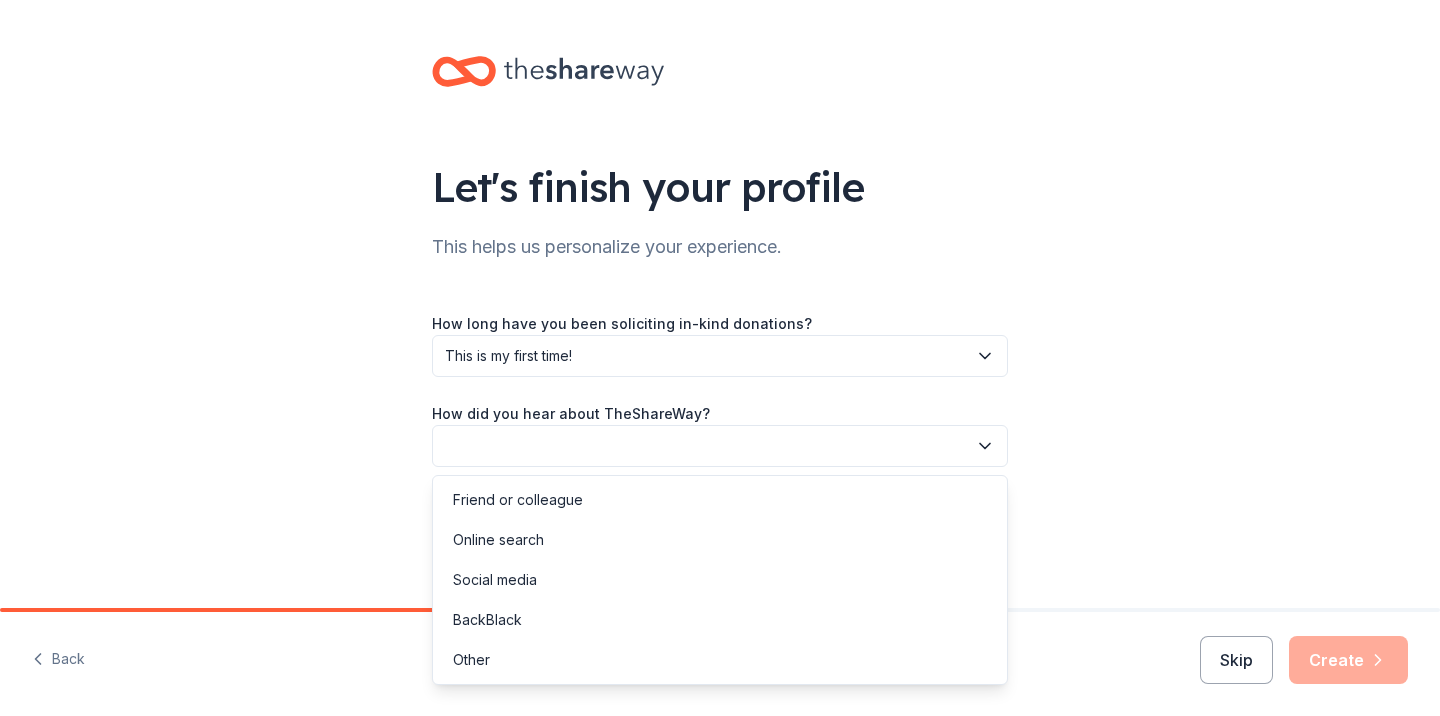 click at bounding box center [720, 446] 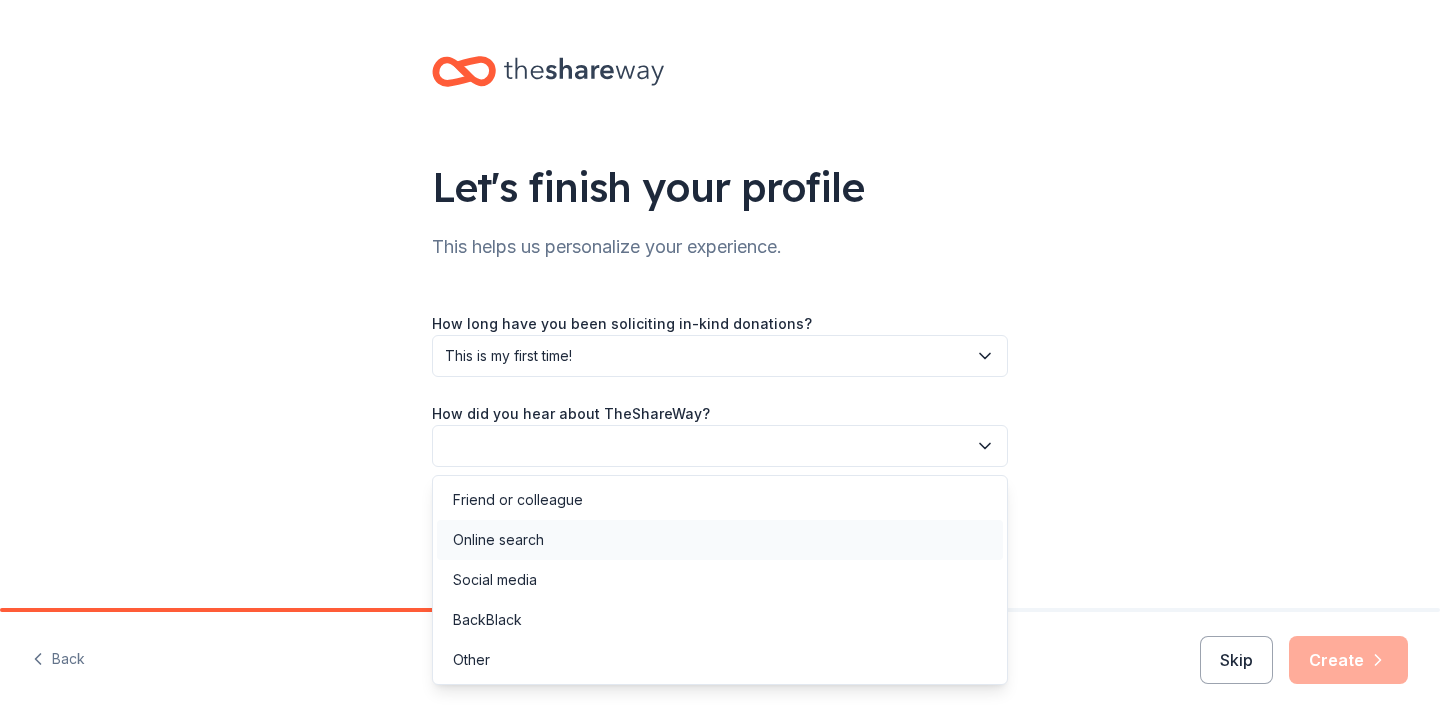 click on "Online search" at bounding box center (720, 540) 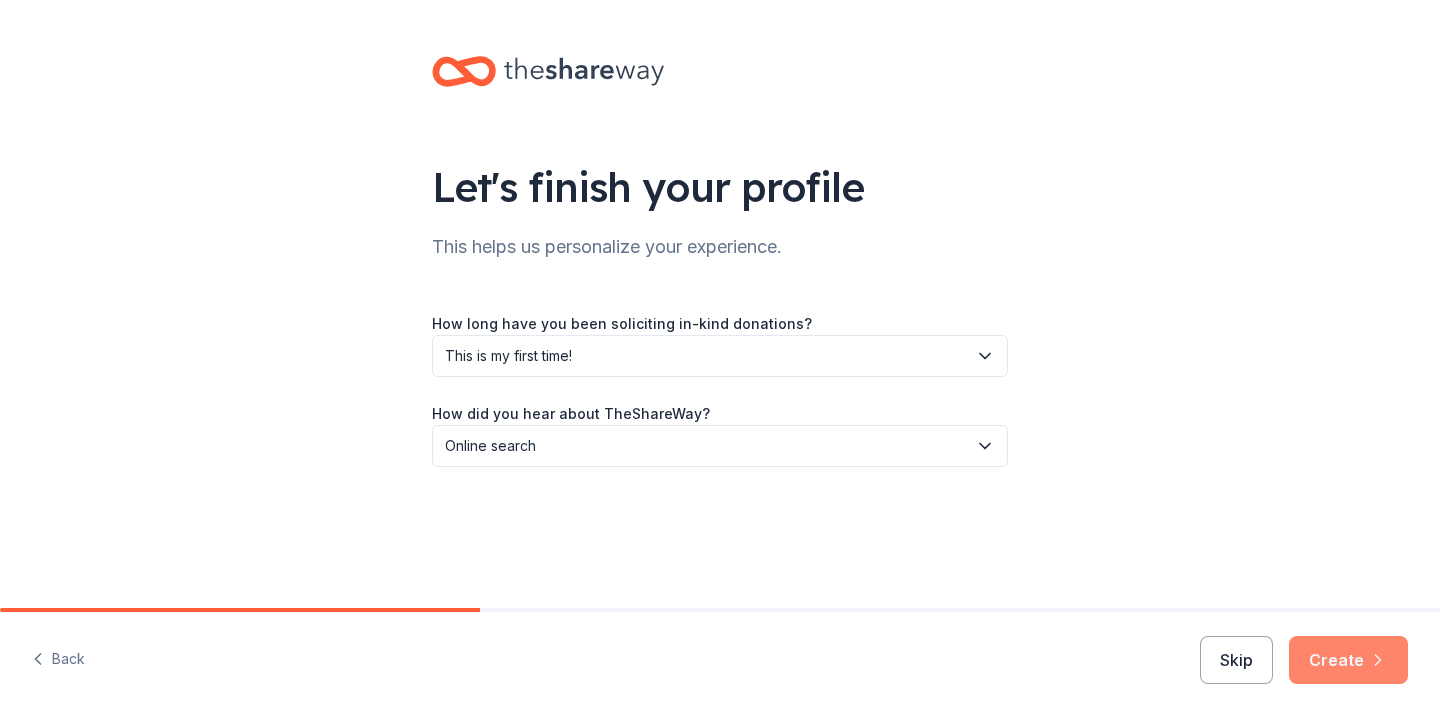 click on "Create" at bounding box center (1348, 660) 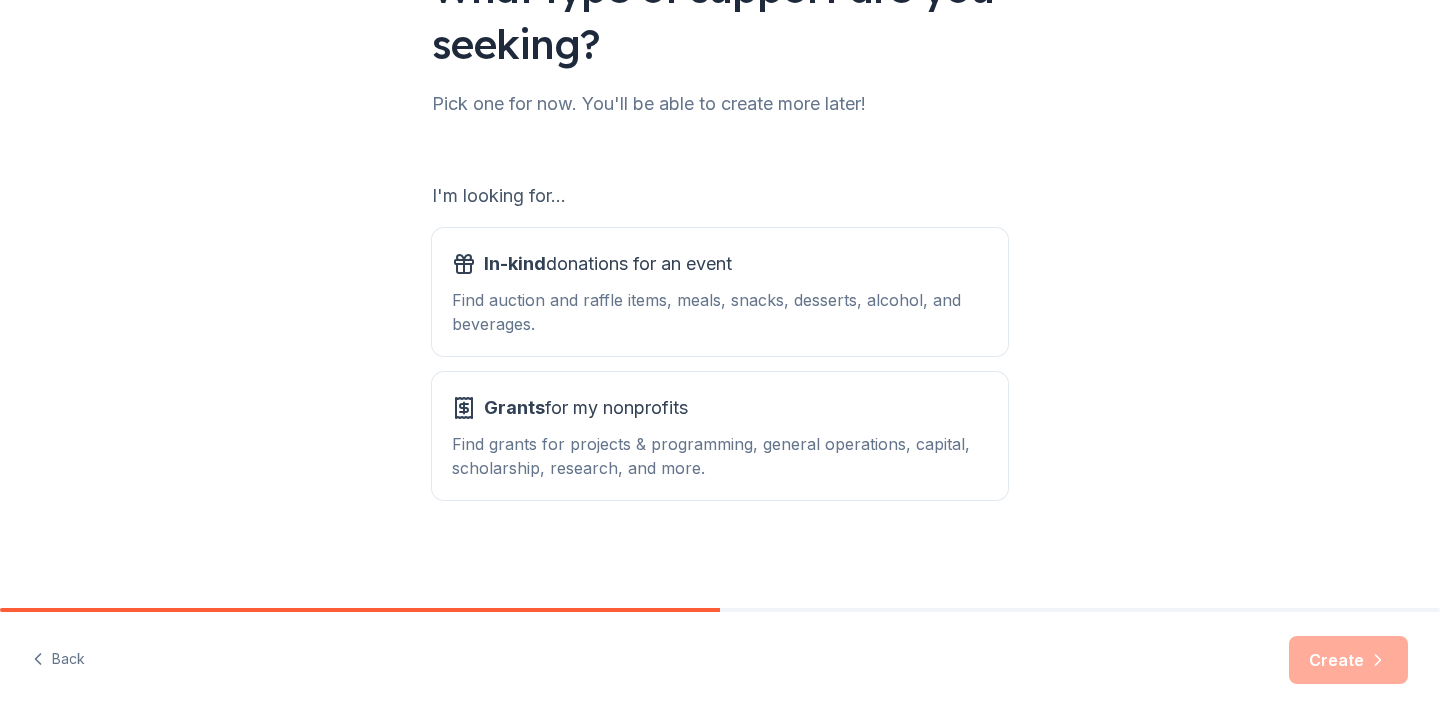 scroll, scrollTop: 199, scrollLeft: 0, axis: vertical 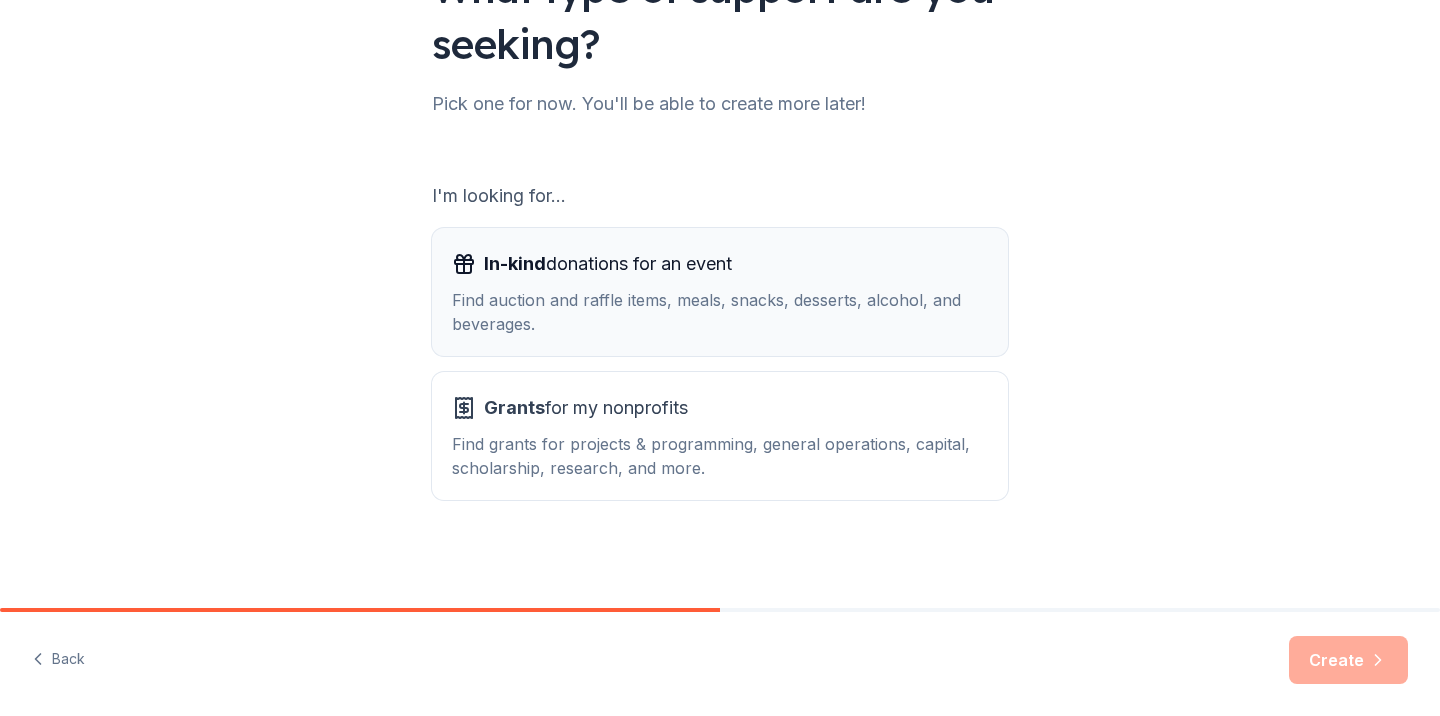 click on "In-kind  donations for an event" at bounding box center [720, 264] 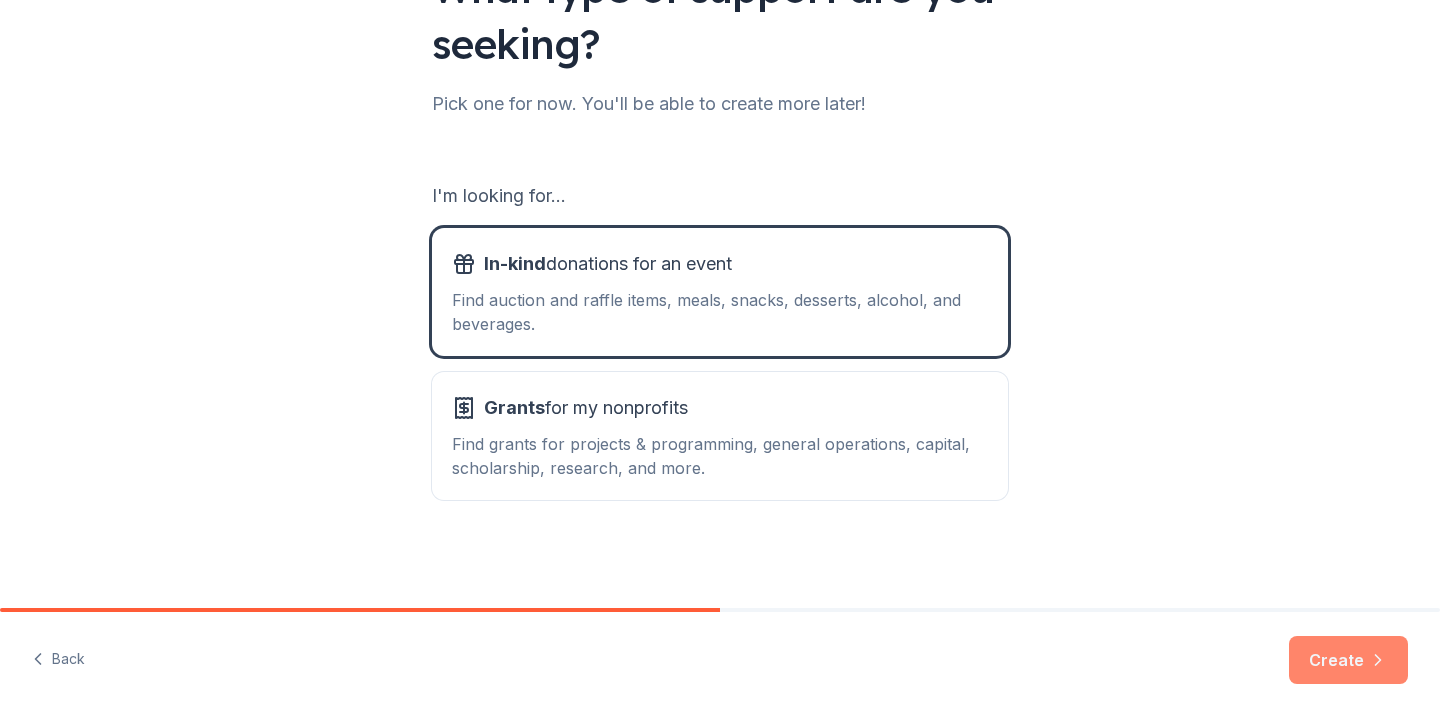 click on "Create" at bounding box center [1348, 660] 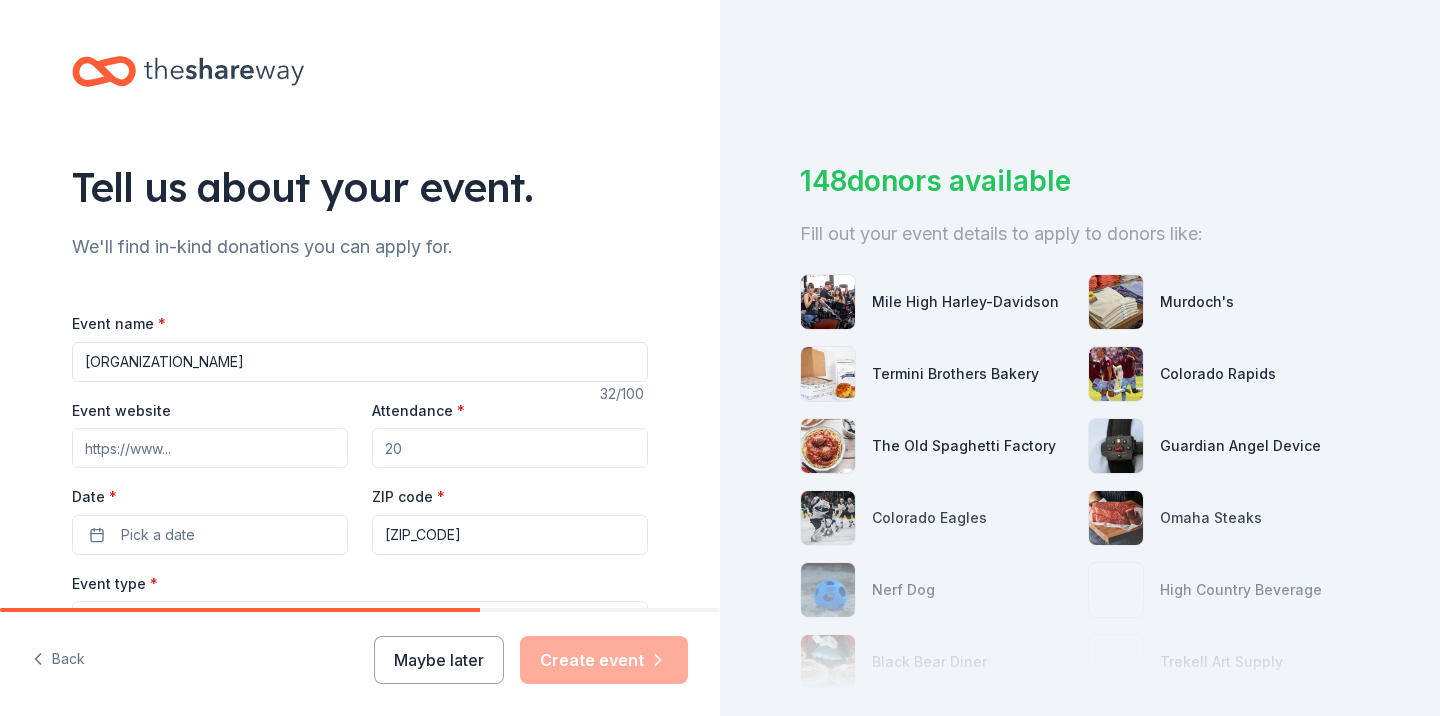 scroll, scrollTop: 62, scrollLeft: 0, axis: vertical 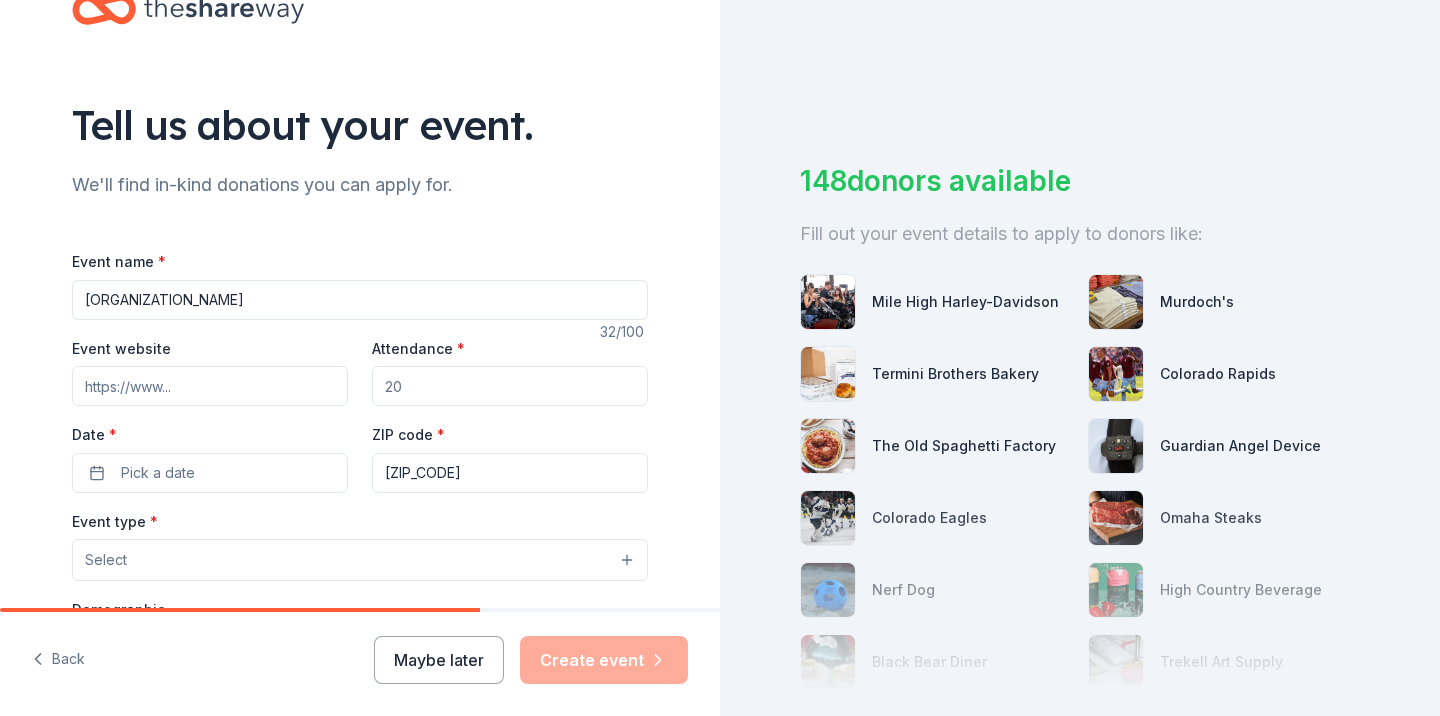 type on "[ORGANIZATION_NAME]" 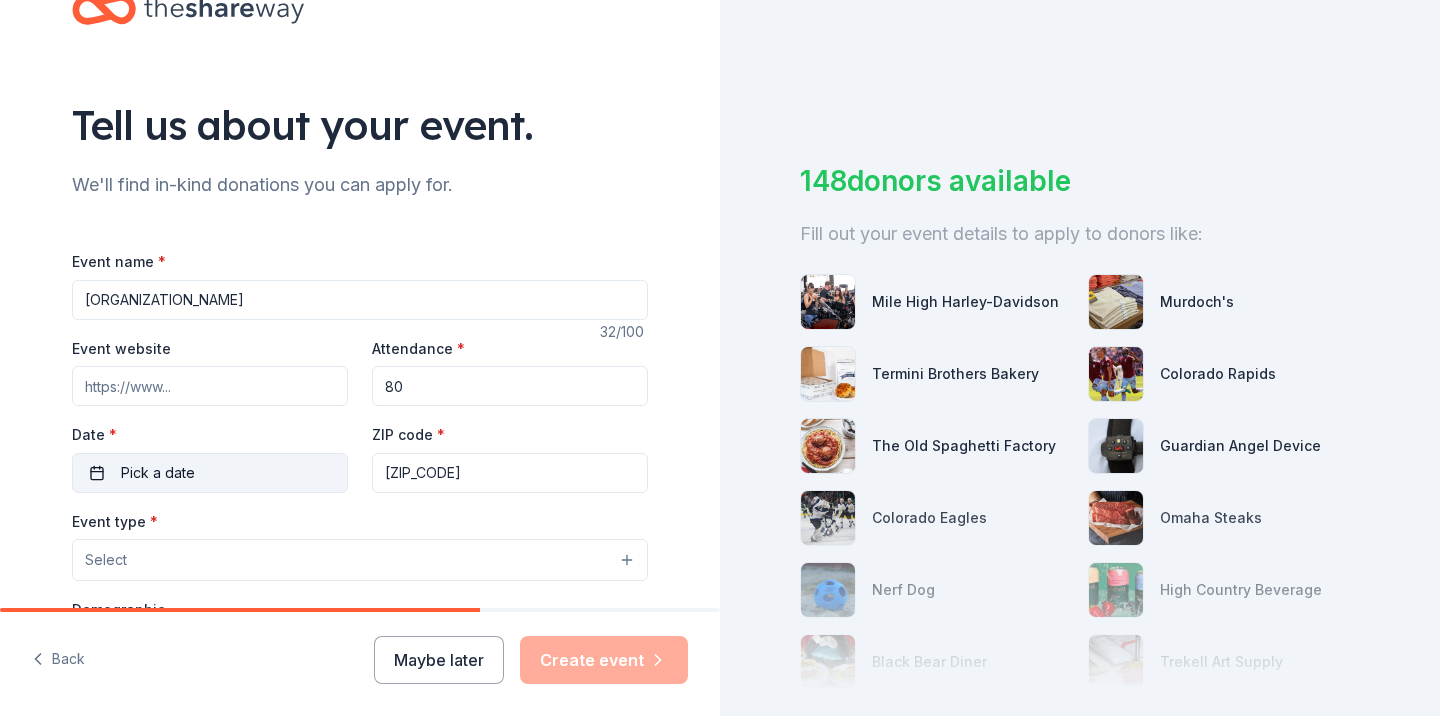 type on "80" 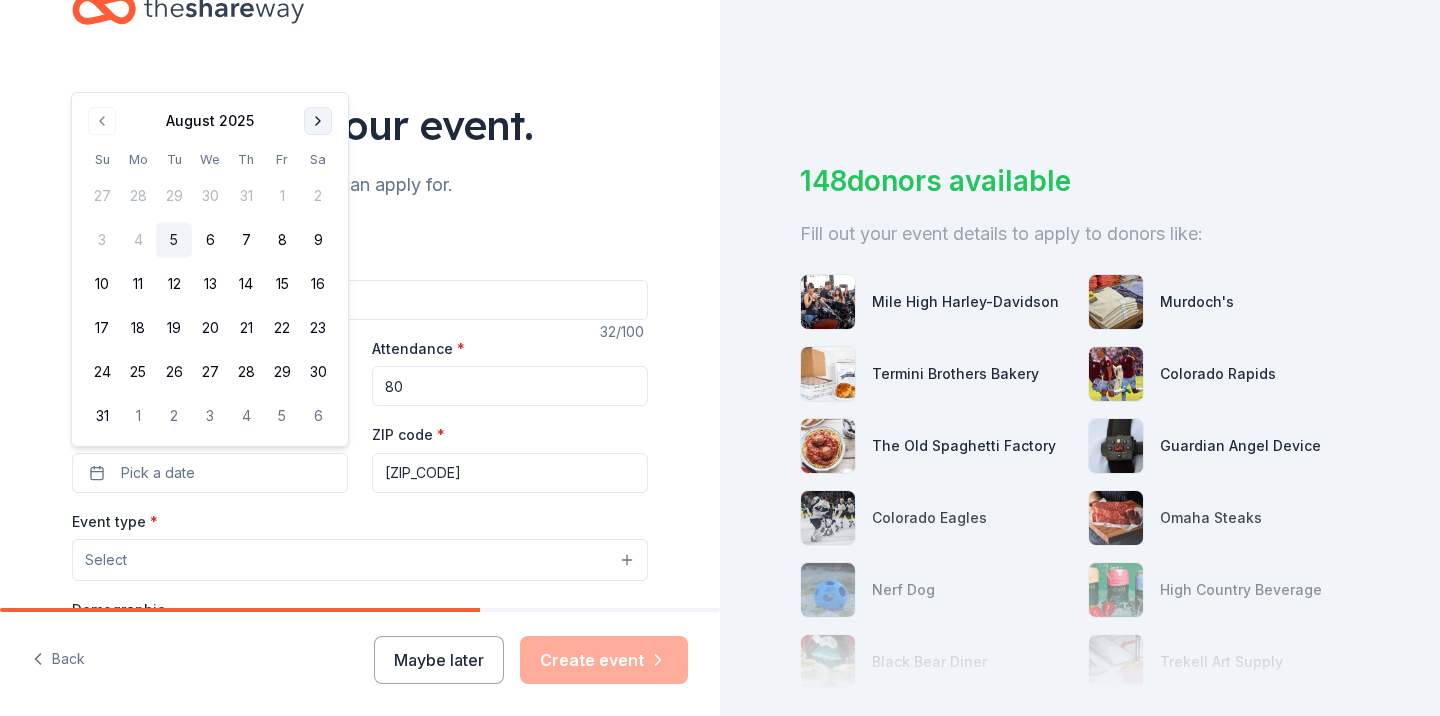 click at bounding box center [318, 121] 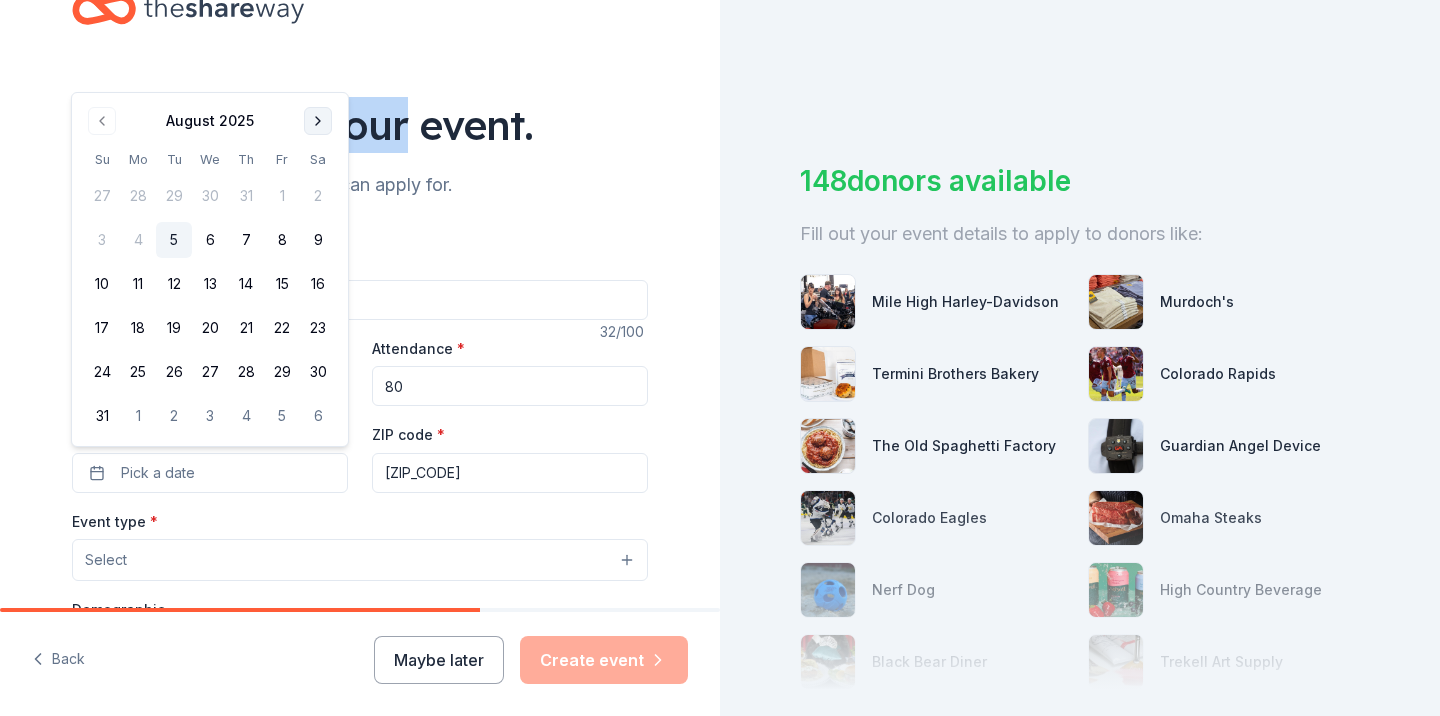 click on "Tell us about your event." at bounding box center (360, 125) 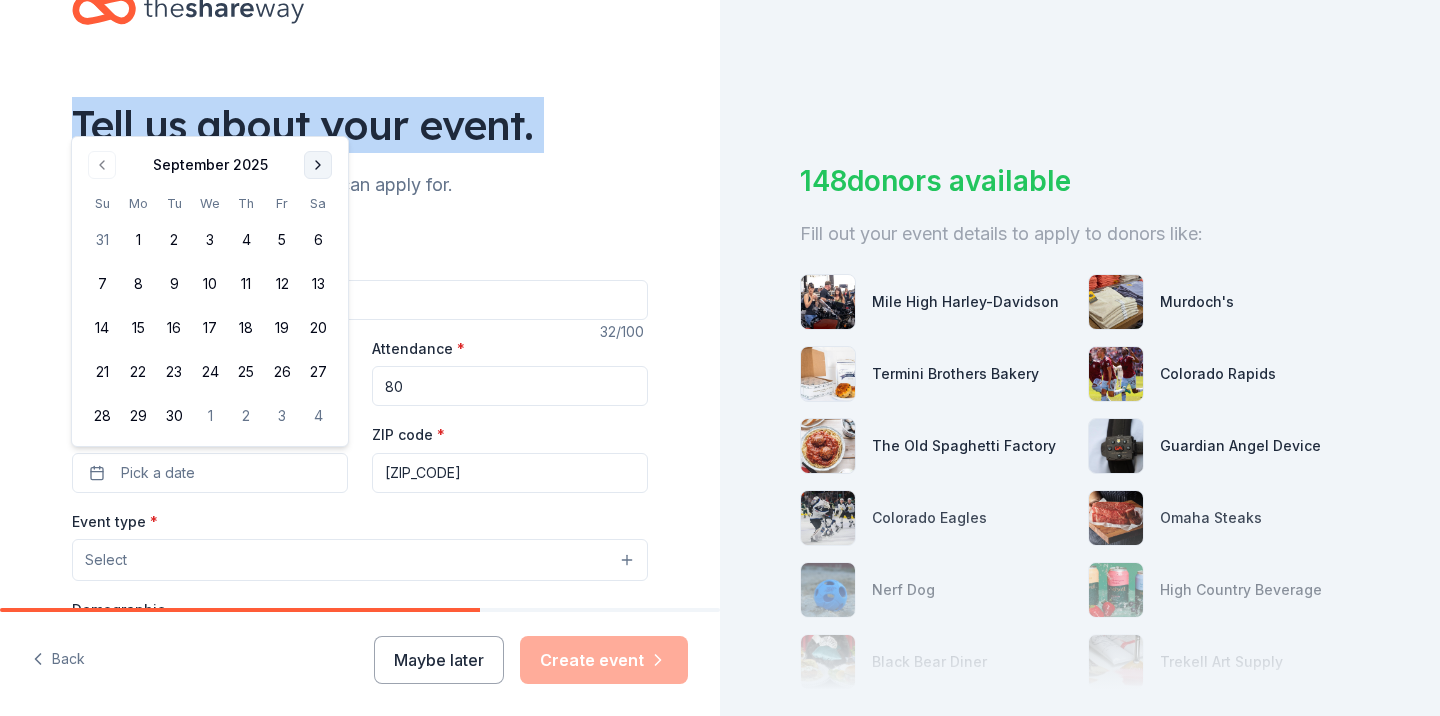 click on "Tell us about your event." at bounding box center (360, 125) 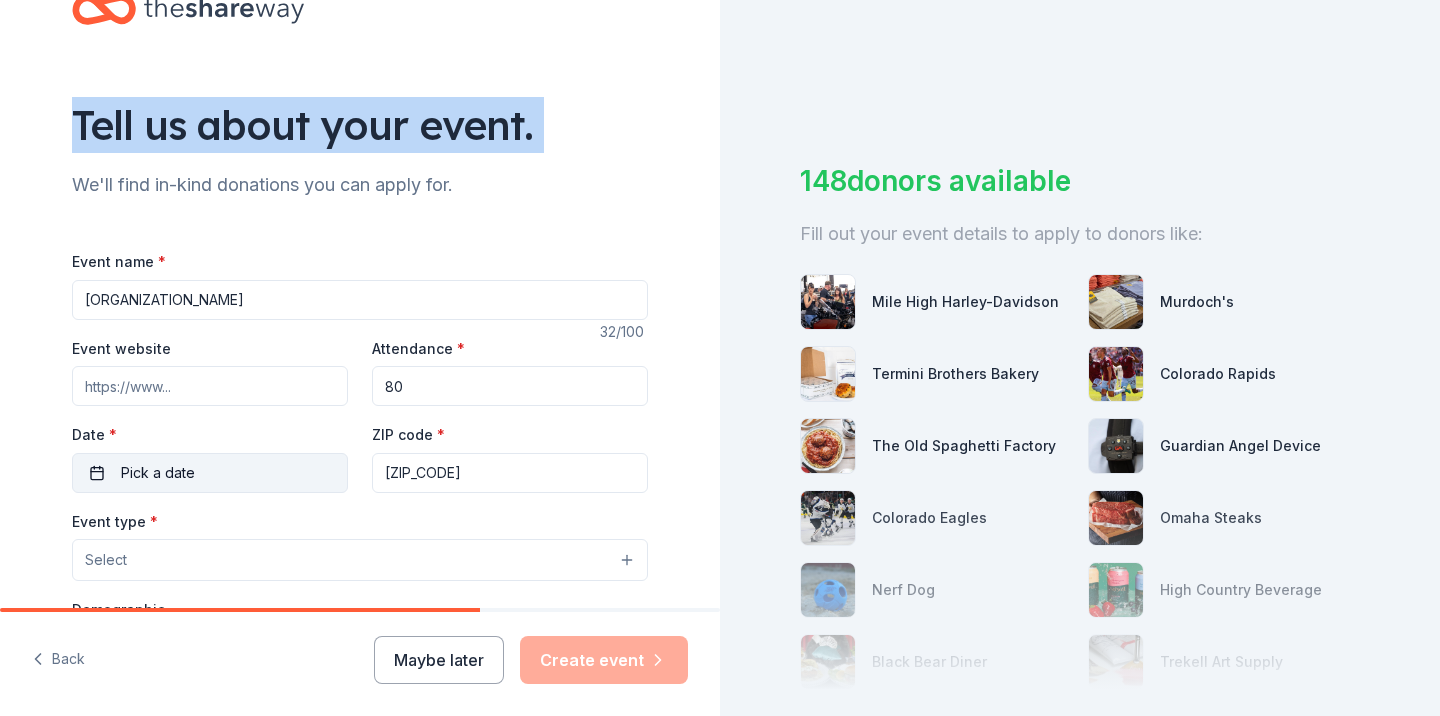 click on "Pick a date" at bounding box center [210, 473] 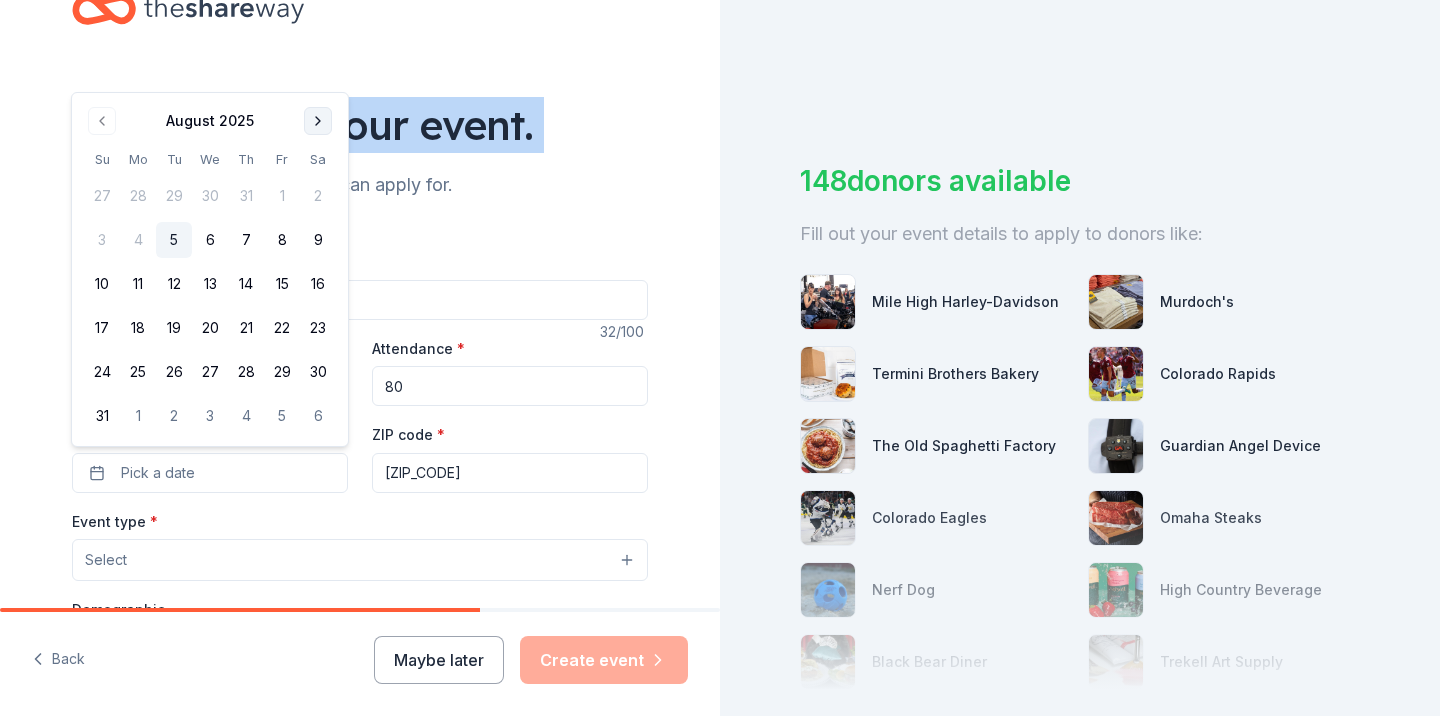 click at bounding box center (318, 121) 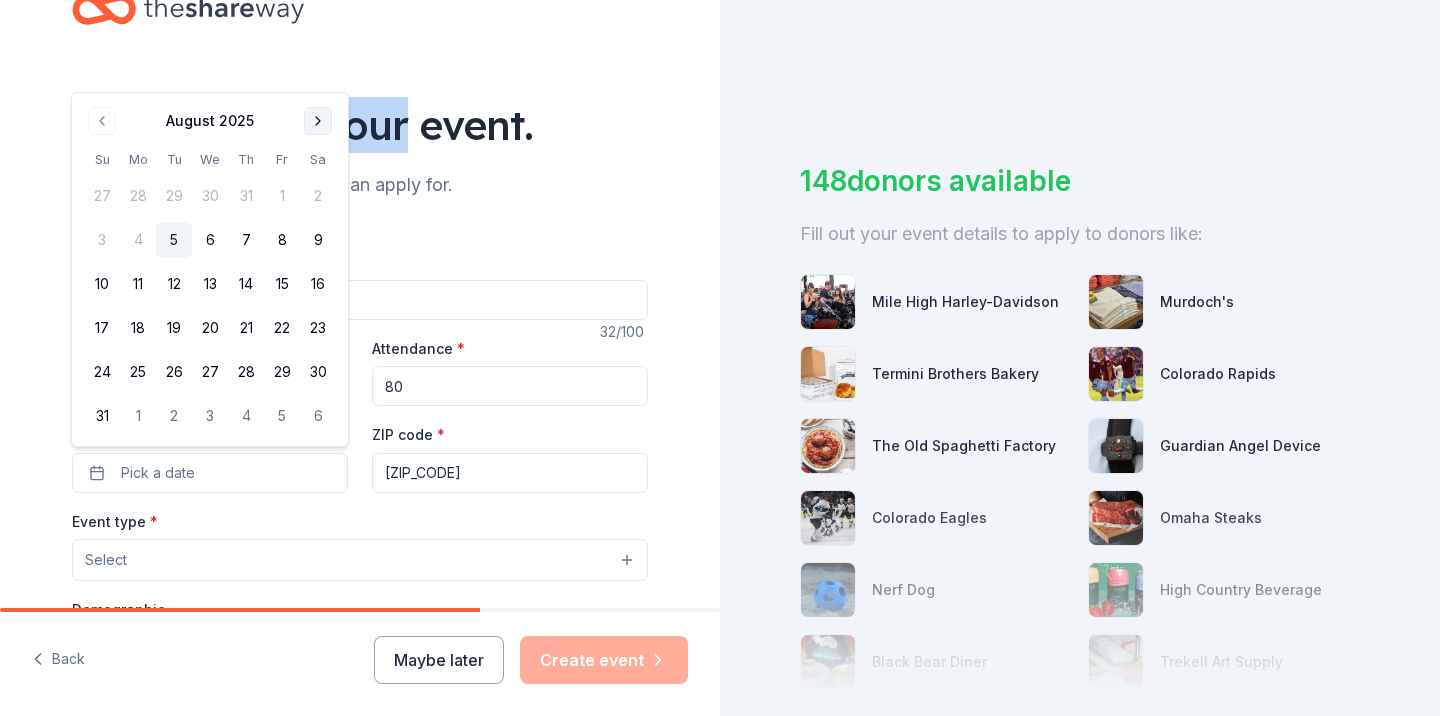 click on "Tell us about your event." at bounding box center (360, 125) 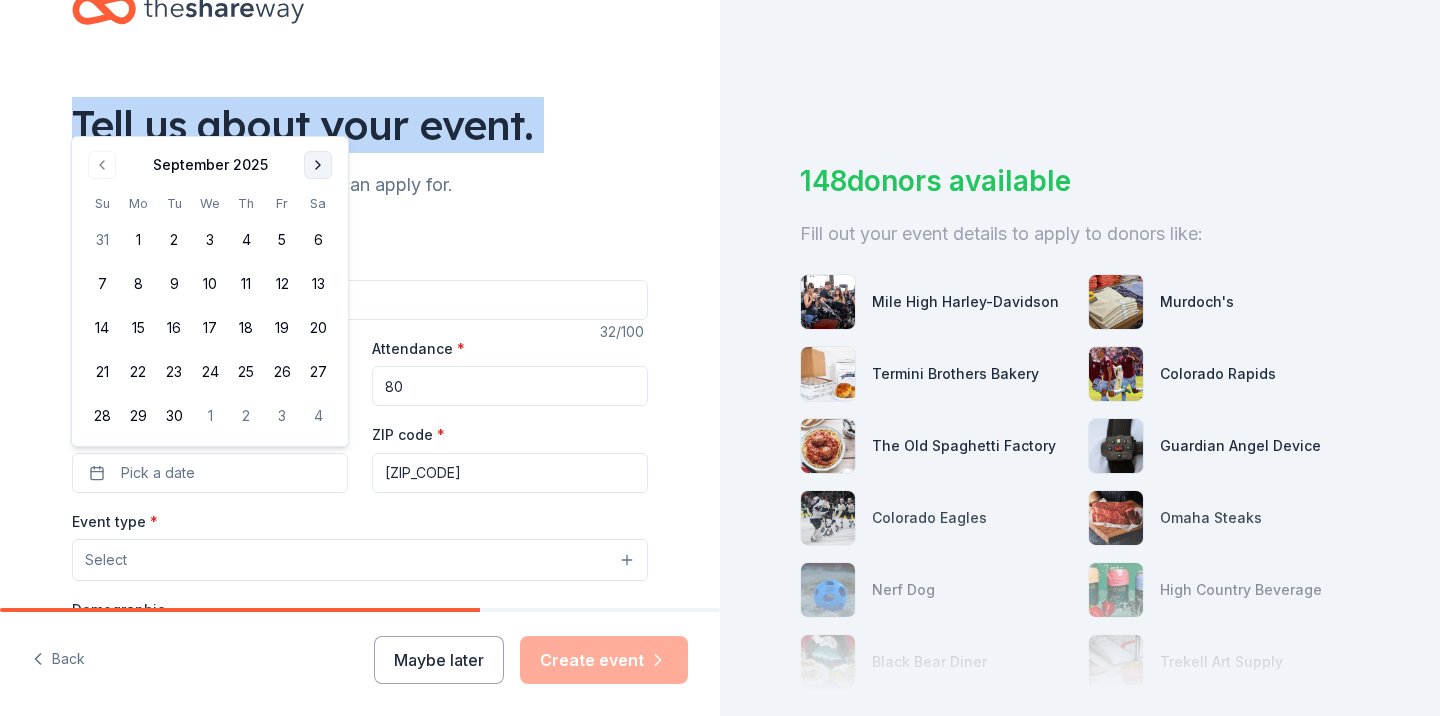 click on "Tell us about your event." at bounding box center [360, 125] 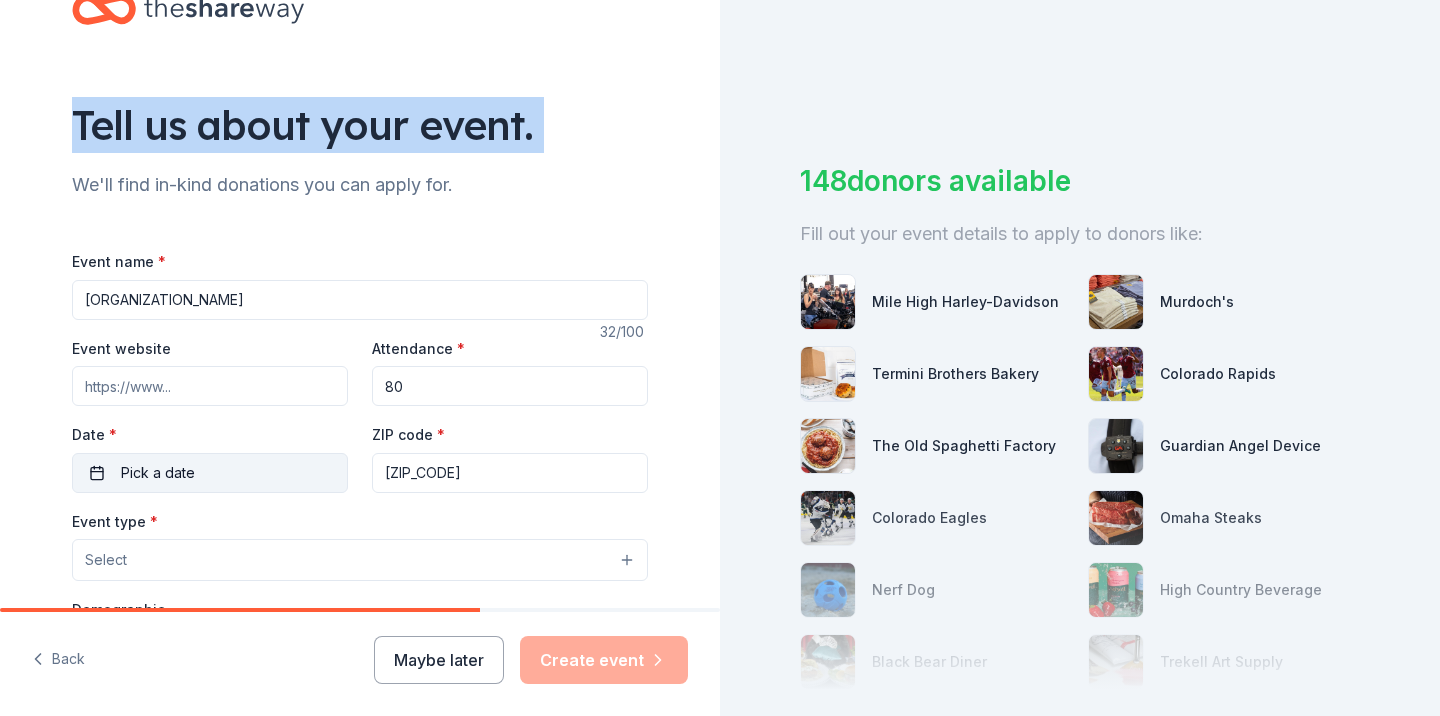 click on "Pick a date" at bounding box center [158, 473] 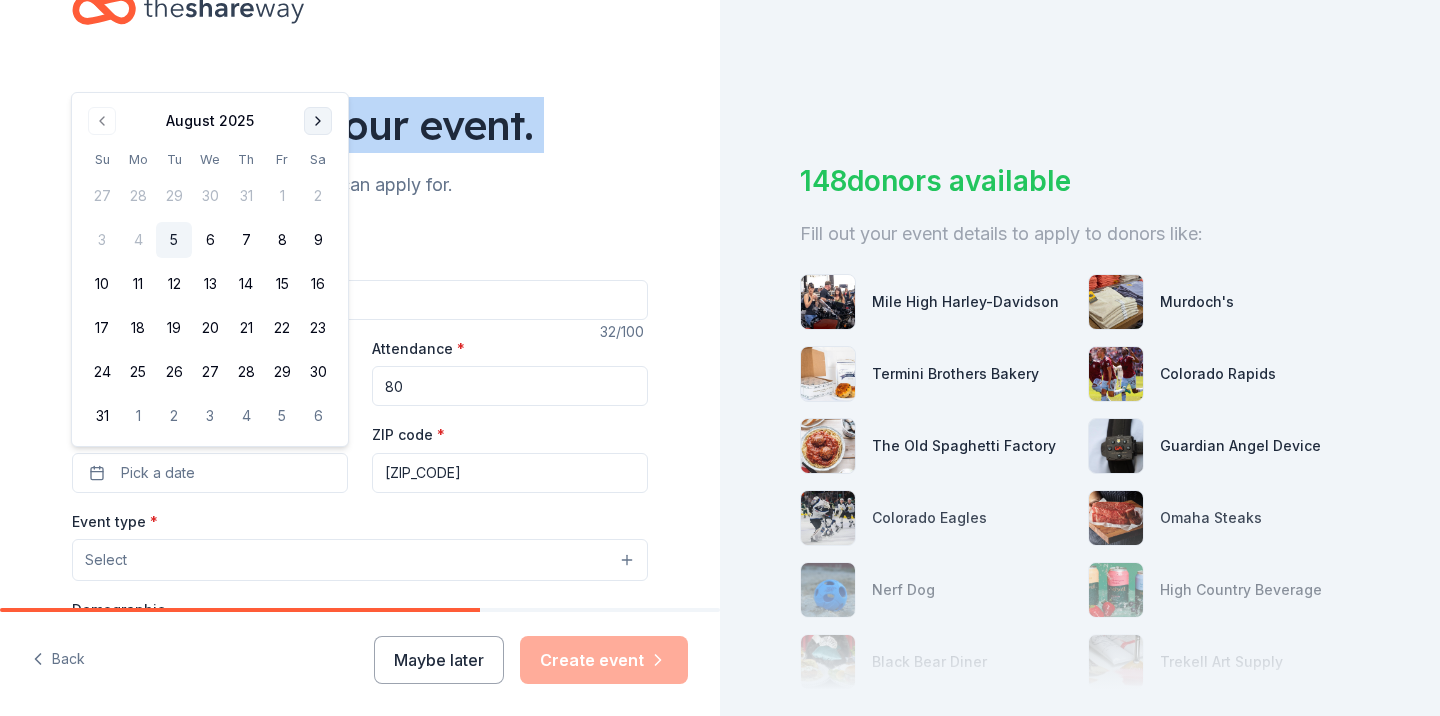 click at bounding box center [318, 121] 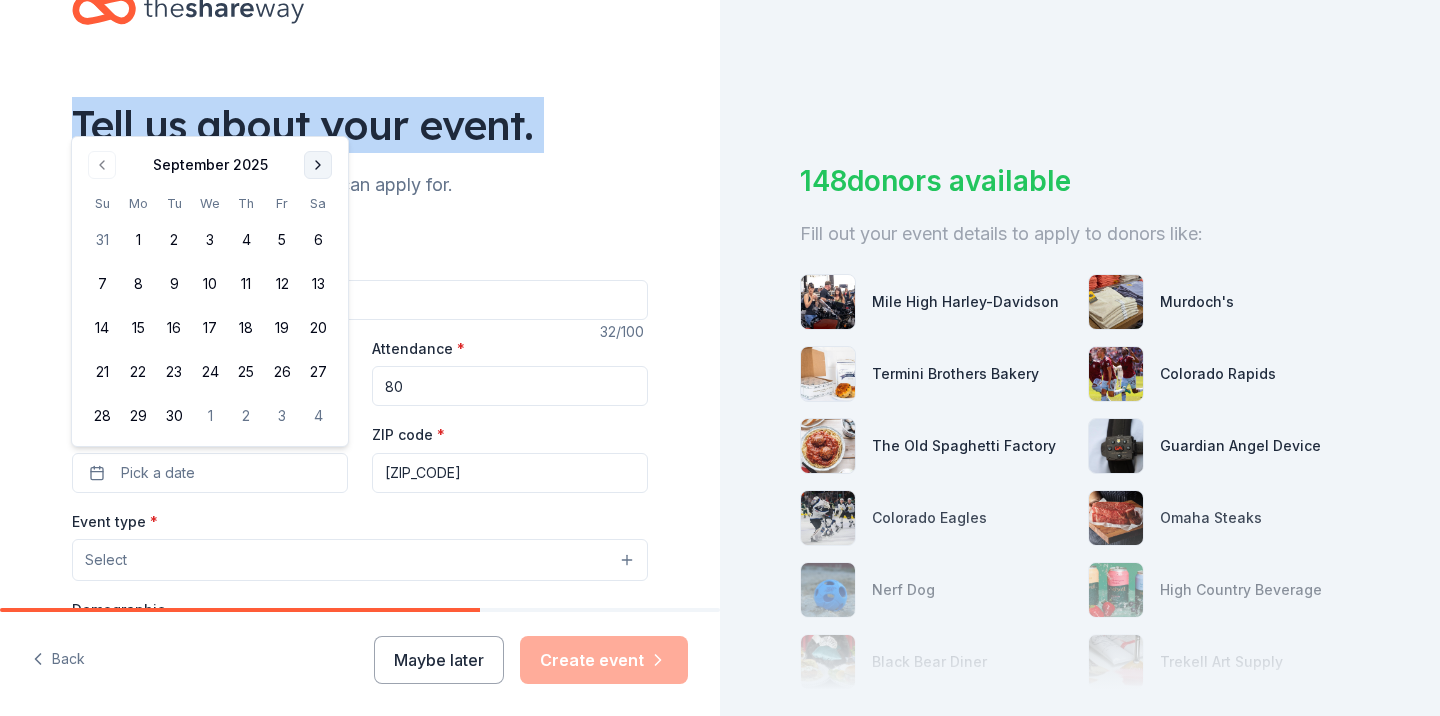 click at bounding box center [318, 165] 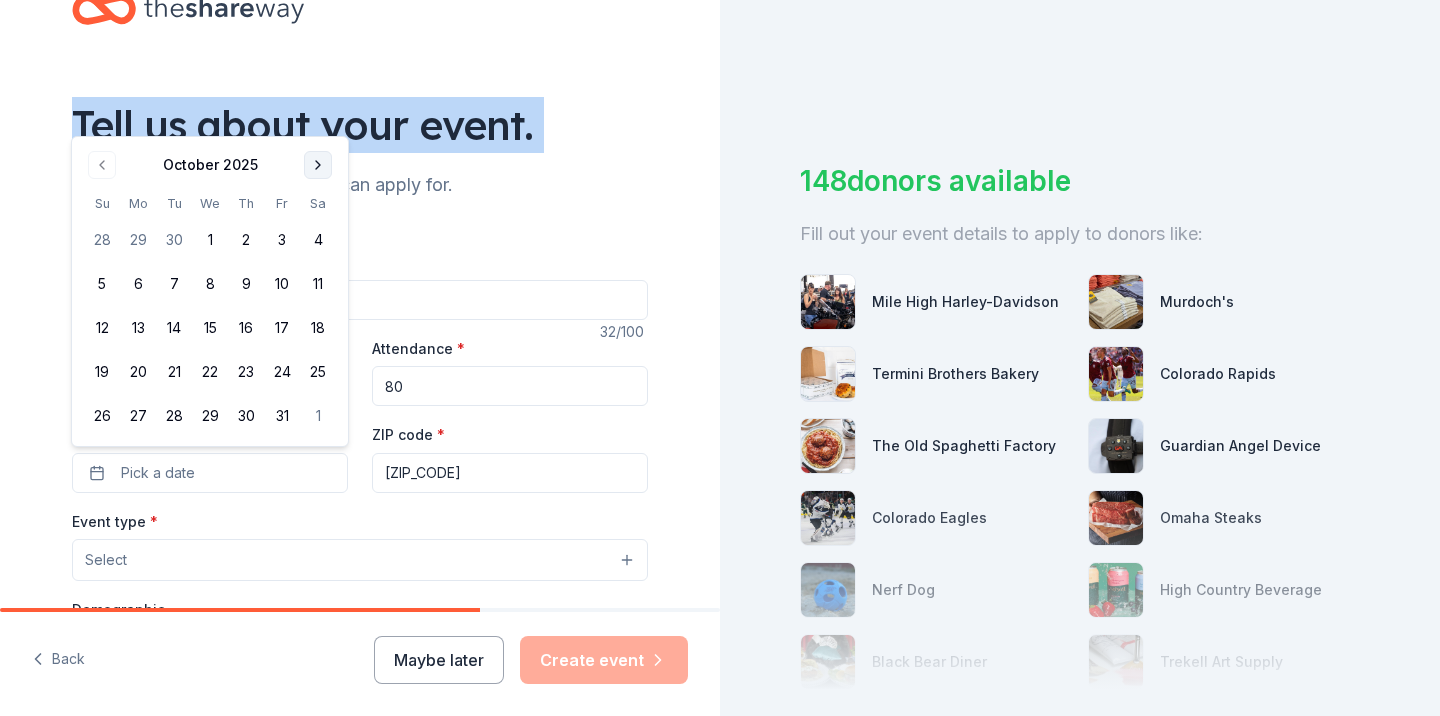 click at bounding box center (318, 165) 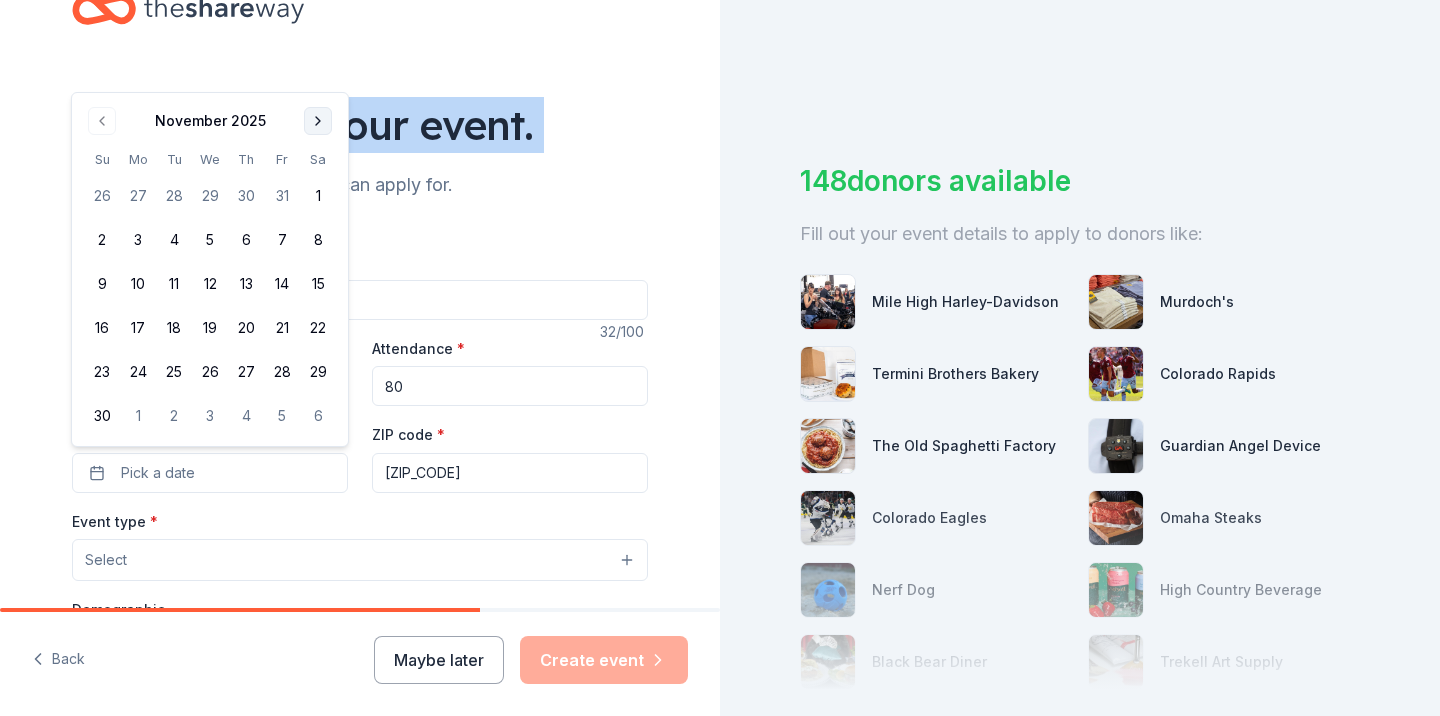 click at bounding box center [318, 121] 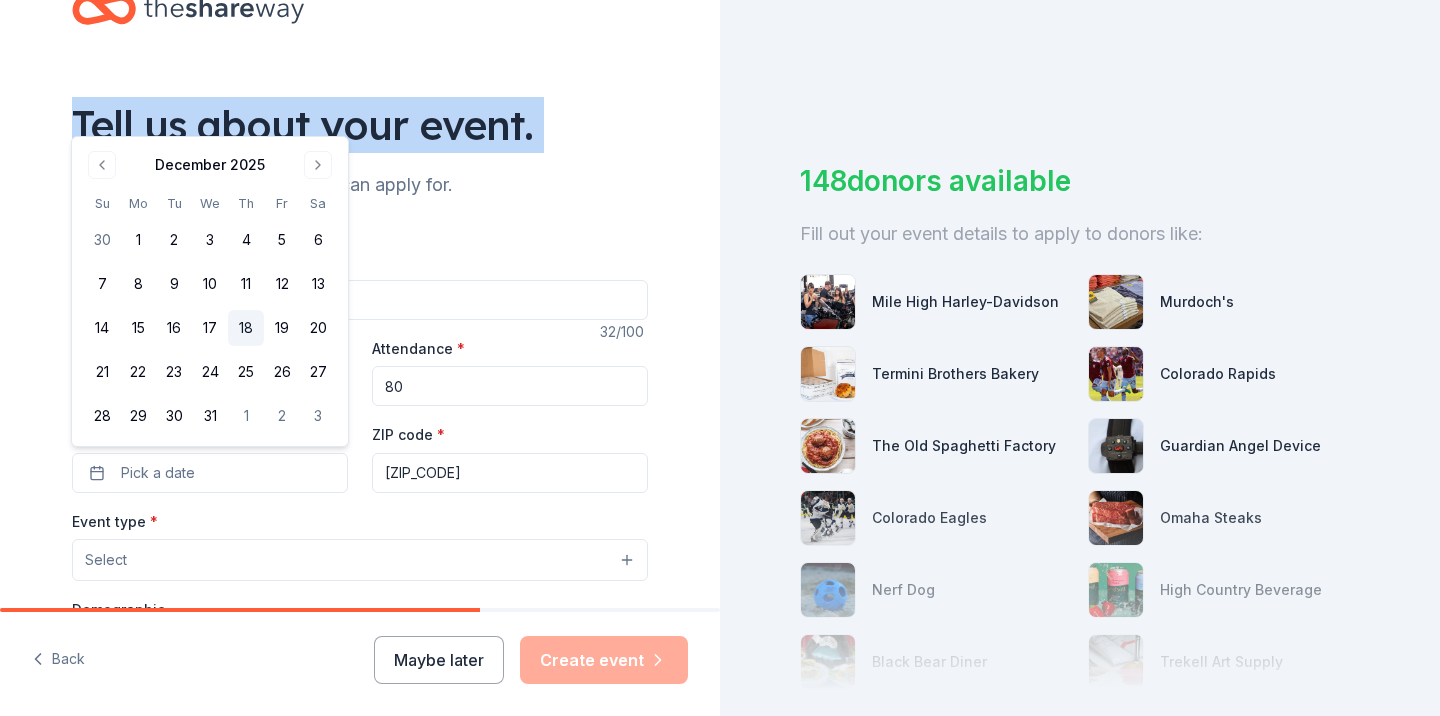click on "18" at bounding box center (246, 328) 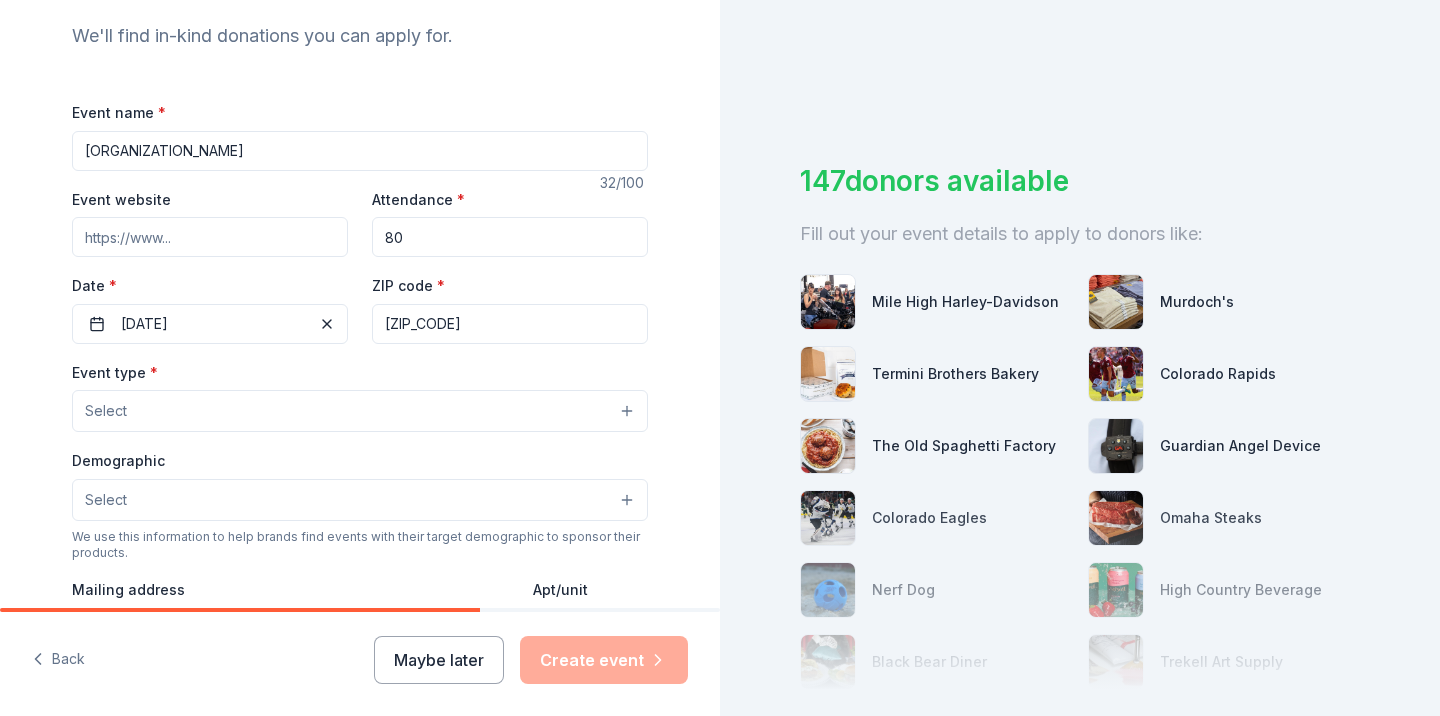 scroll, scrollTop: 212, scrollLeft: 0, axis: vertical 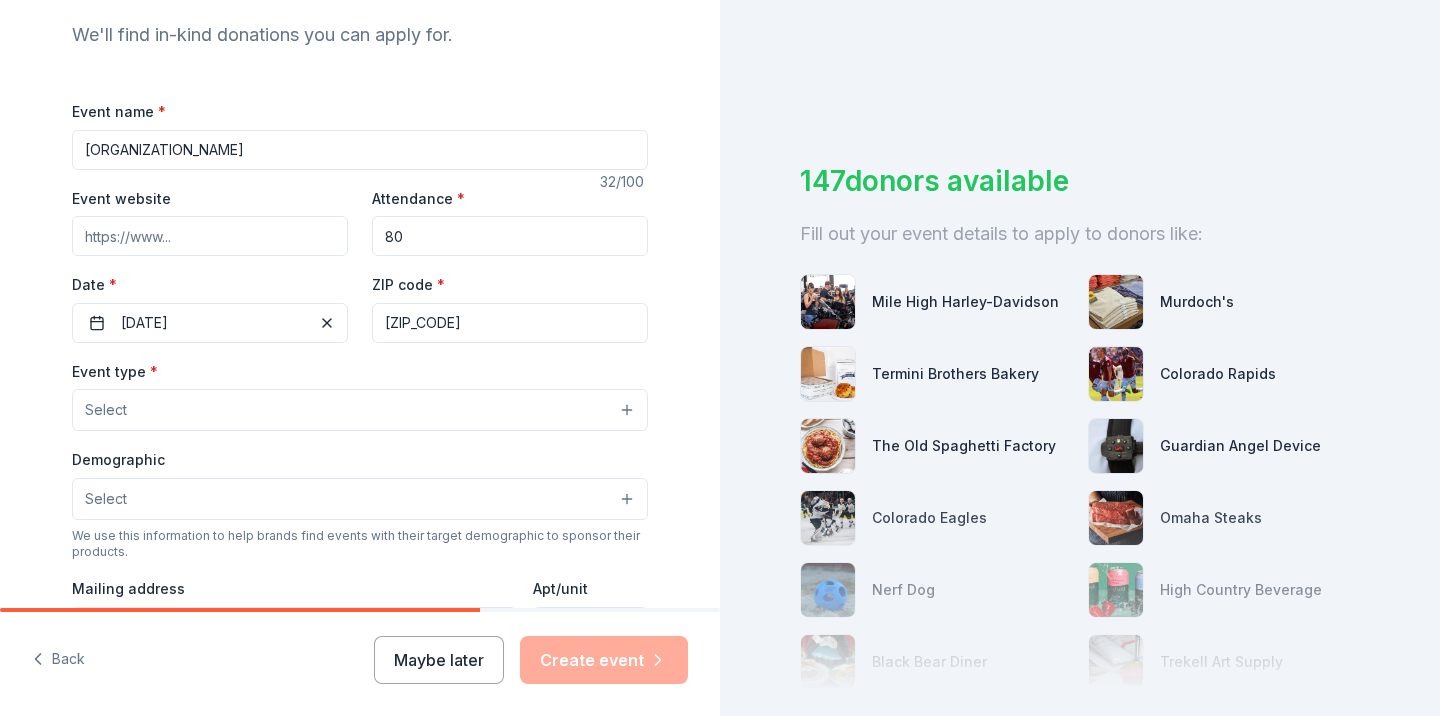 click on "Select" at bounding box center (360, 410) 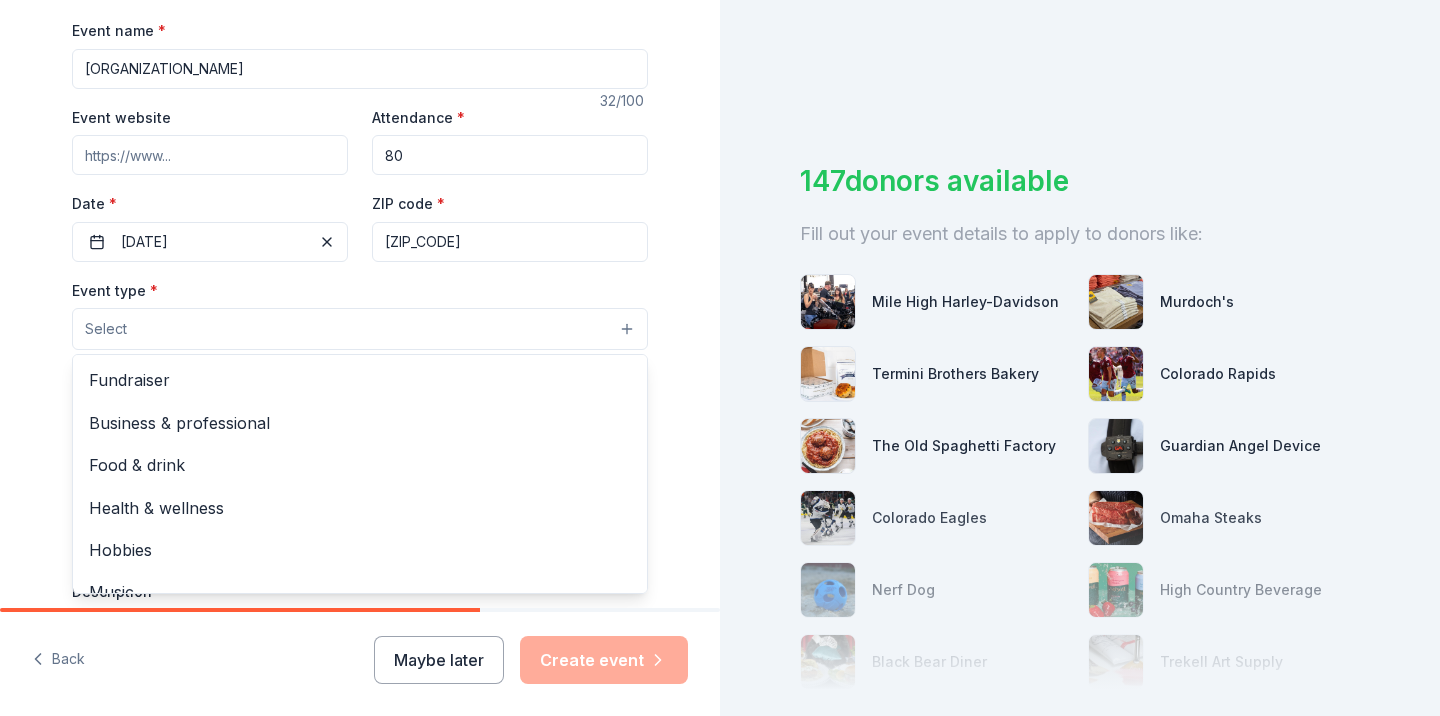 scroll, scrollTop: 295, scrollLeft: 0, axis: vertical 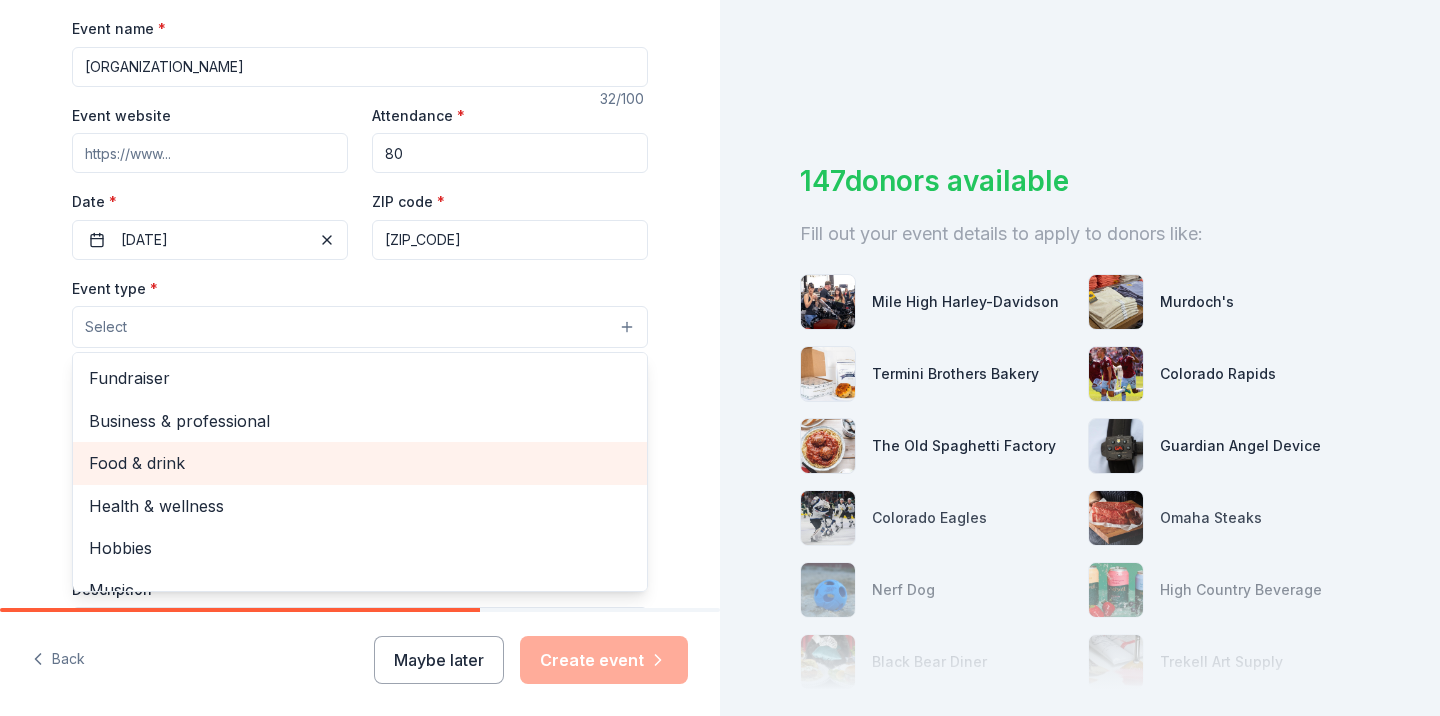click on "Food & drink" at bounding box center (360, 463) 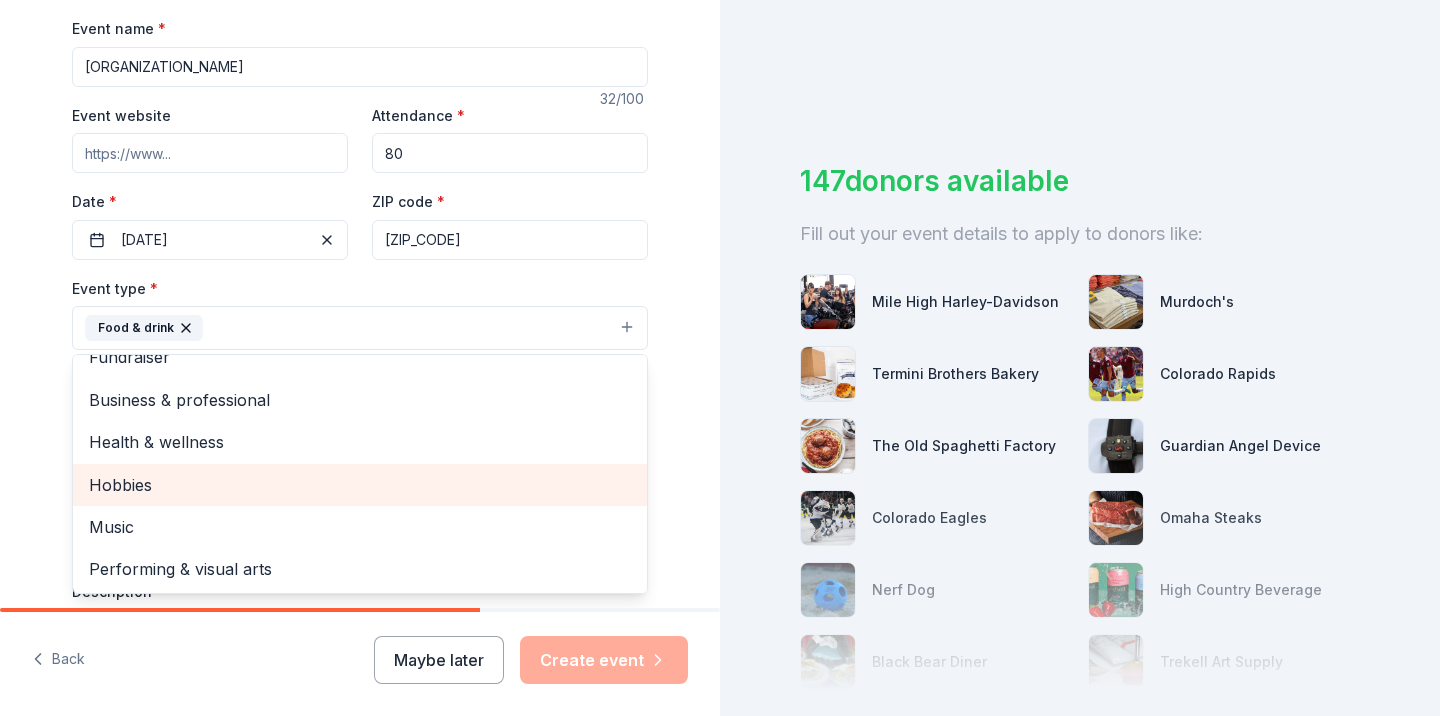scroll, scrollTop: 22, scrollLeft: 0, axis: vertical 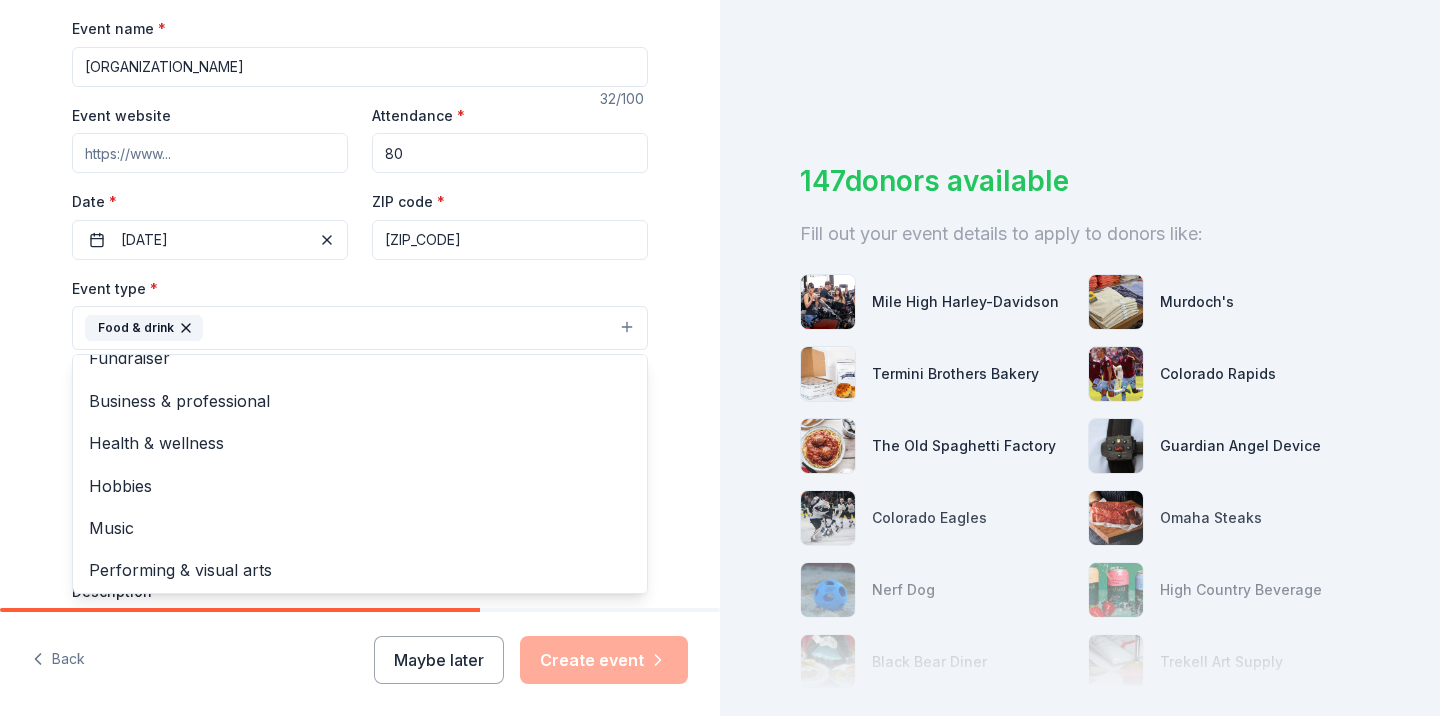 click on "Tell us about your event. We'll find in-kind donations you can apply for. Event name * Remedial Math Motivation Banquet 32 /100 Event website Attendance * 80 Date * 12/18/2025 ZIP code * [ZIP] Event type * Food & drink Fundraiser Business & professional Health & wellness Hobbies Music Performing & visual arts Demographic Select We use this information to help brands find events with their target demographic to sponsor their products. Mailing address Apt/unit Description What are you looking for? * Auction & raffle Meals Snacks Desserts Alcohol Beverages Send me reminders Email me reminders of donor application deadlines Recurring event" at bounding box center [360, 371] 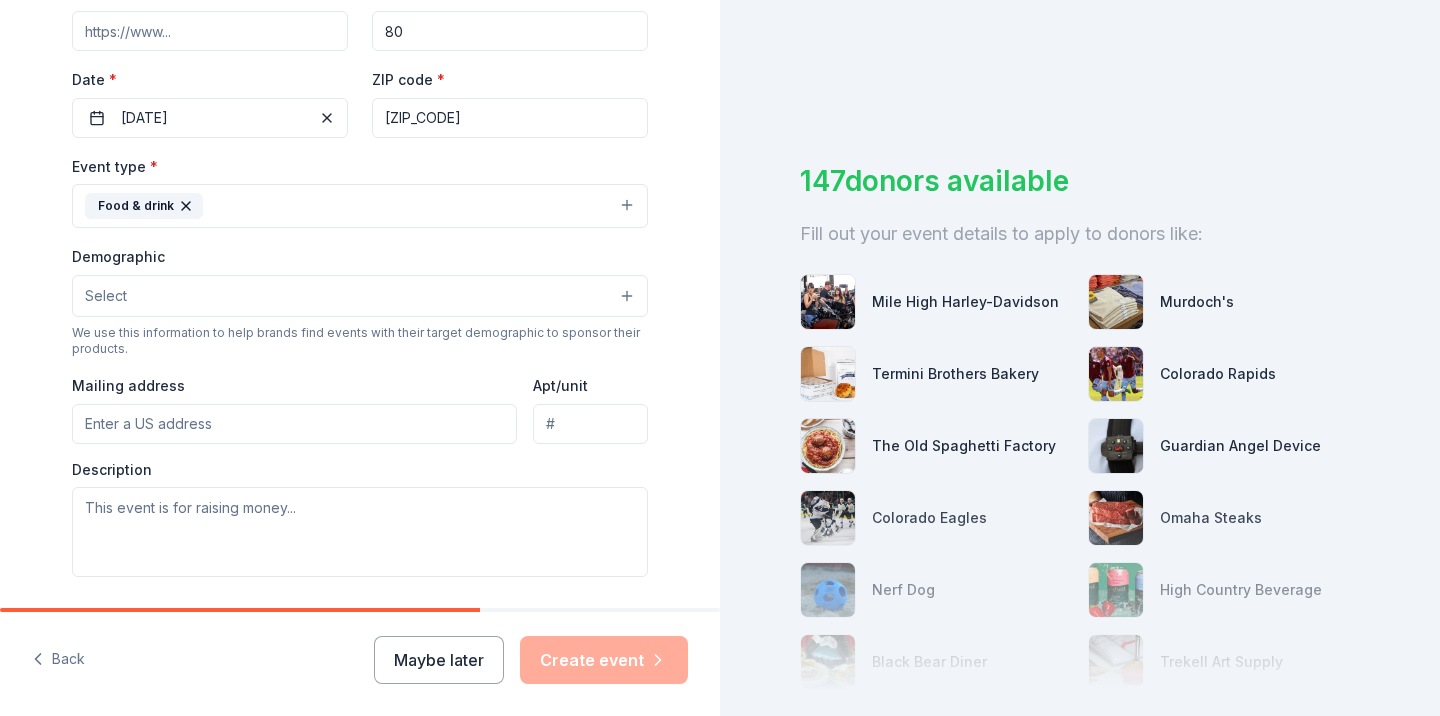 scroll, scrollTop: 418, scrollLeft: 0, axis: vertical 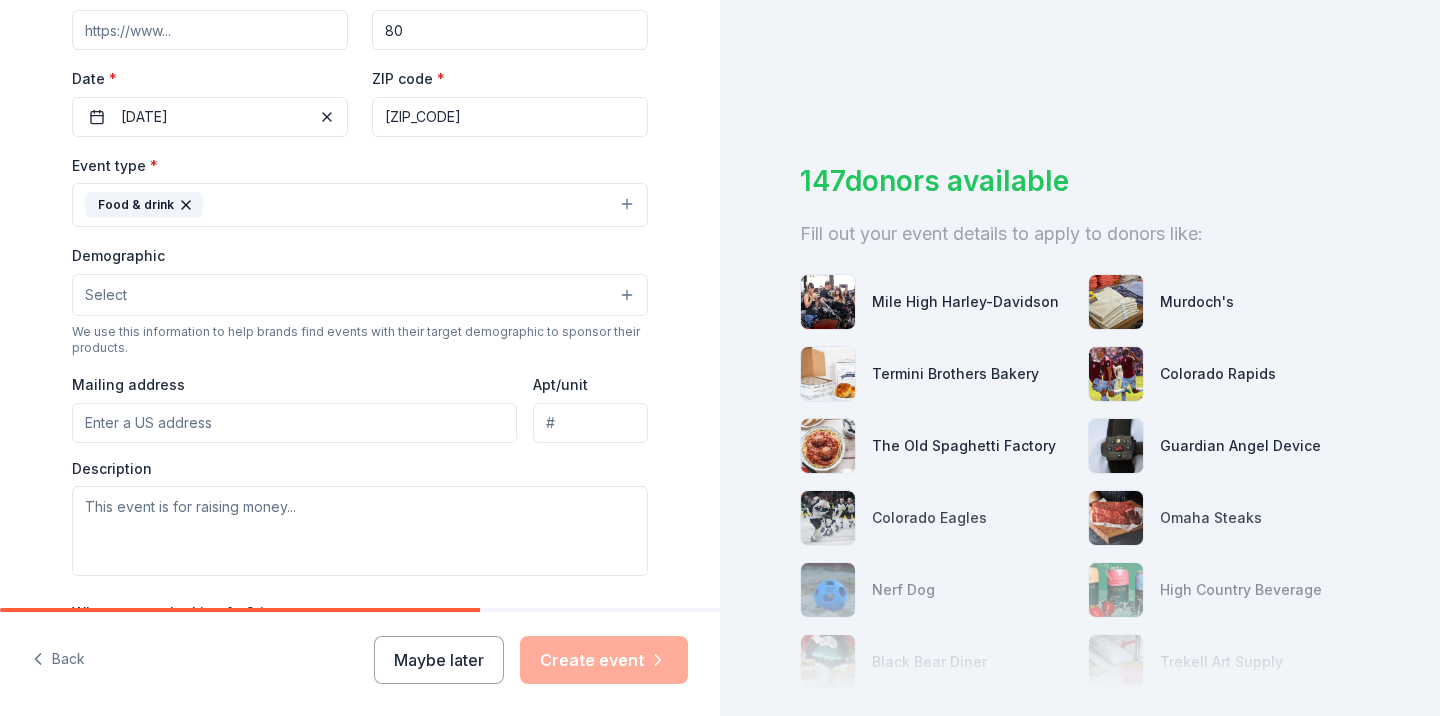 click on "Select" at bounding box center [360, 295] 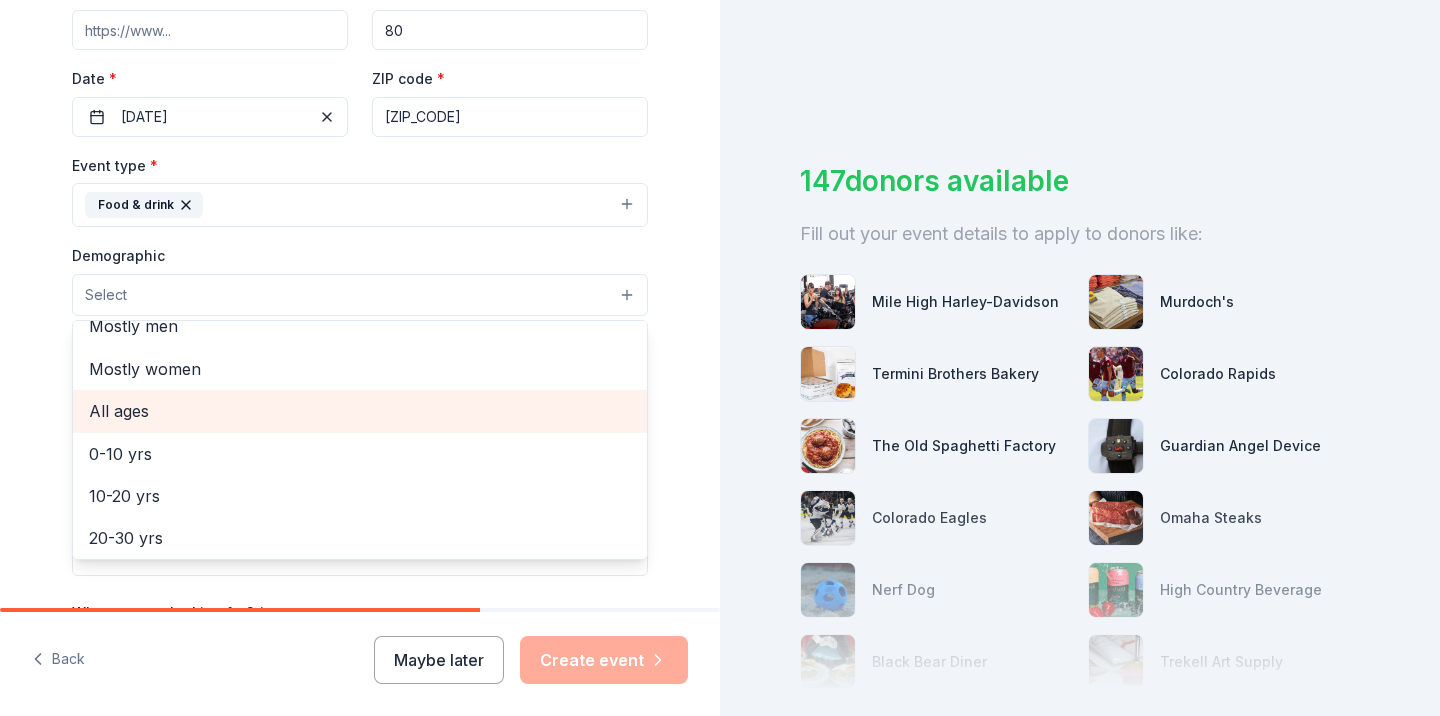 scroll, scrollTop: 63, scrollLeft: 0, axis: vertical 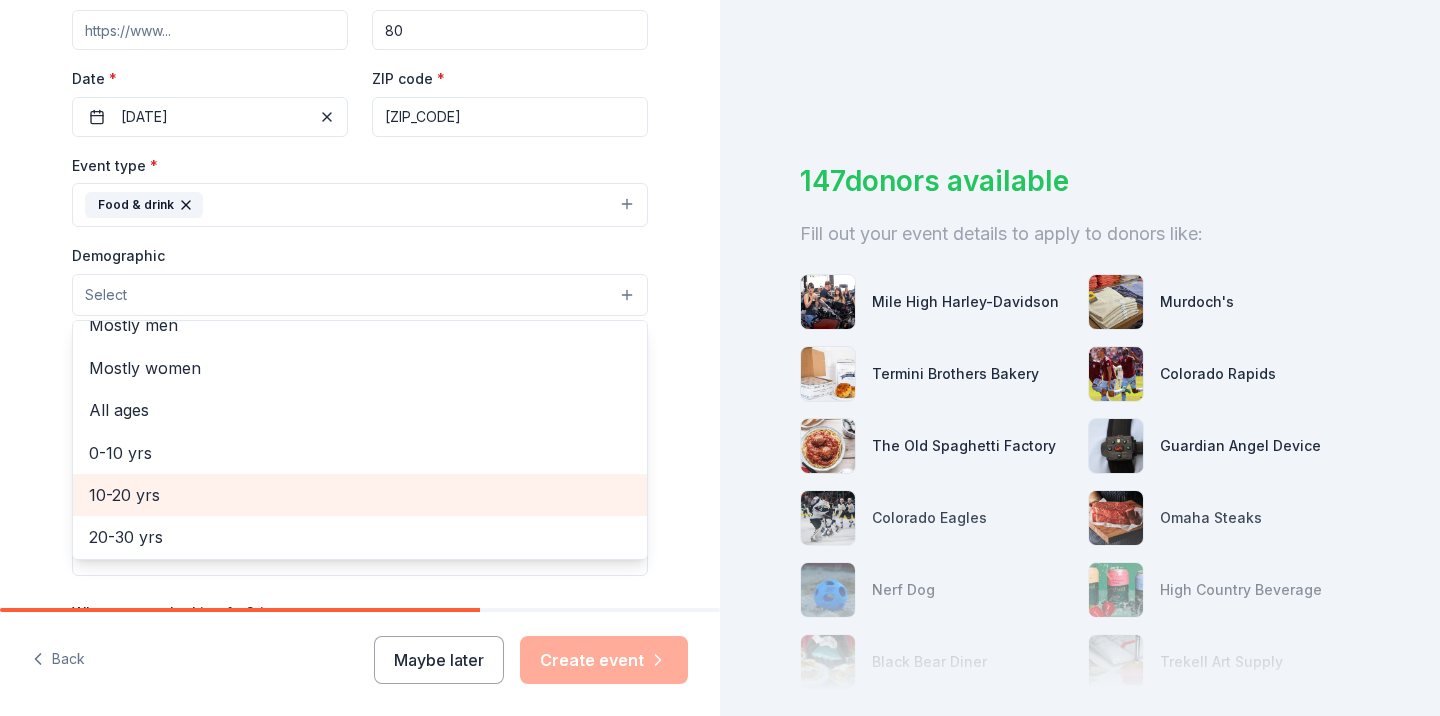 click on "10-20 yrs" at bounding box center [360, 495] 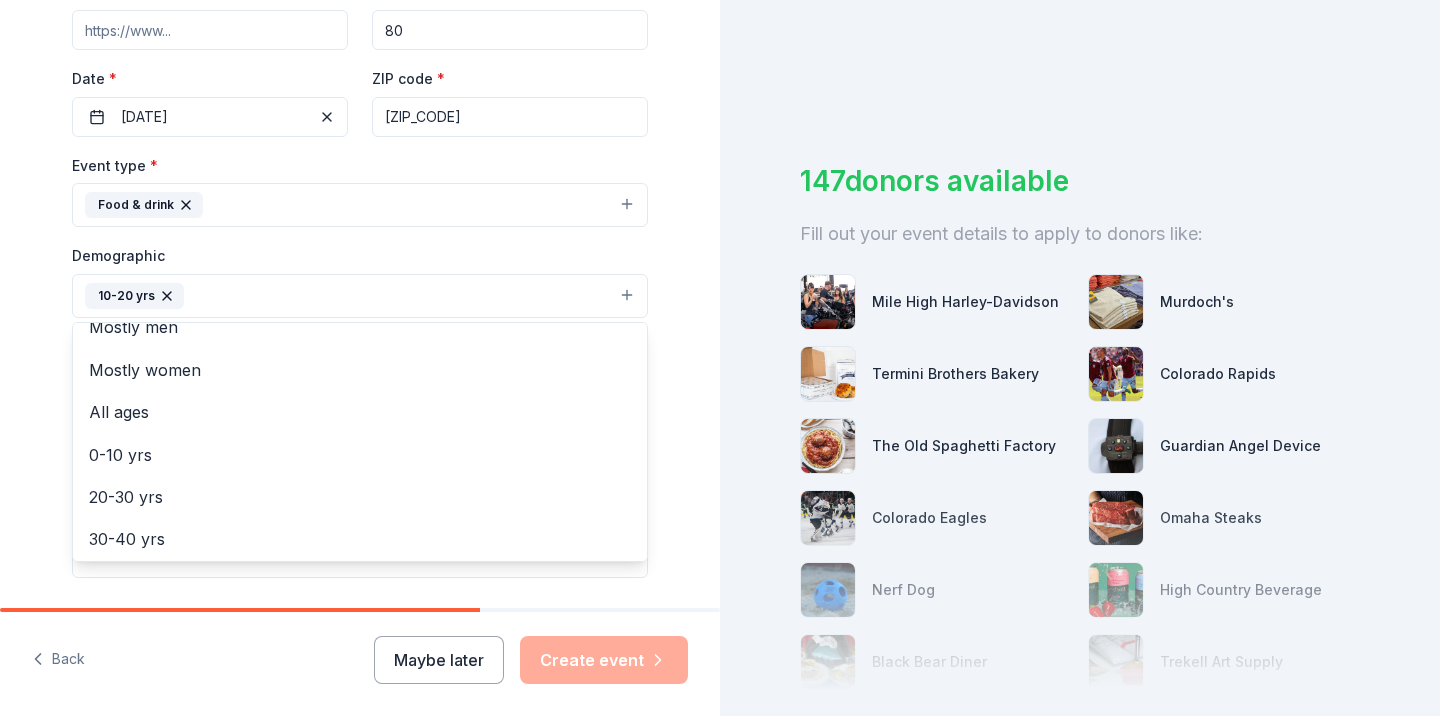 click on "Tell us about your event. We'll find in-kind donations you can apply for. Event name * [SUBJECT] [DATE] [ZIP_CODE] Event type * Food & drink Demographic 10-20 yrs All genders Mostly men Mostly women All ages 0-10 yrs 20-30 yrs 30-40 yrs 40-50 yrs 50-60 yrs 60-70 yrs 70-80 yrs 80+ yrs We use this information to help brands find events with their target demographic to sponsor their products. Mailing address Apt/unit Description What are you looking for? * Auction & raffle Meals Snacks Desserts Alcohol Beverages Send me reminders Email me reminders of donor application deadlines Recurring event" at bounding box center [360, 249] 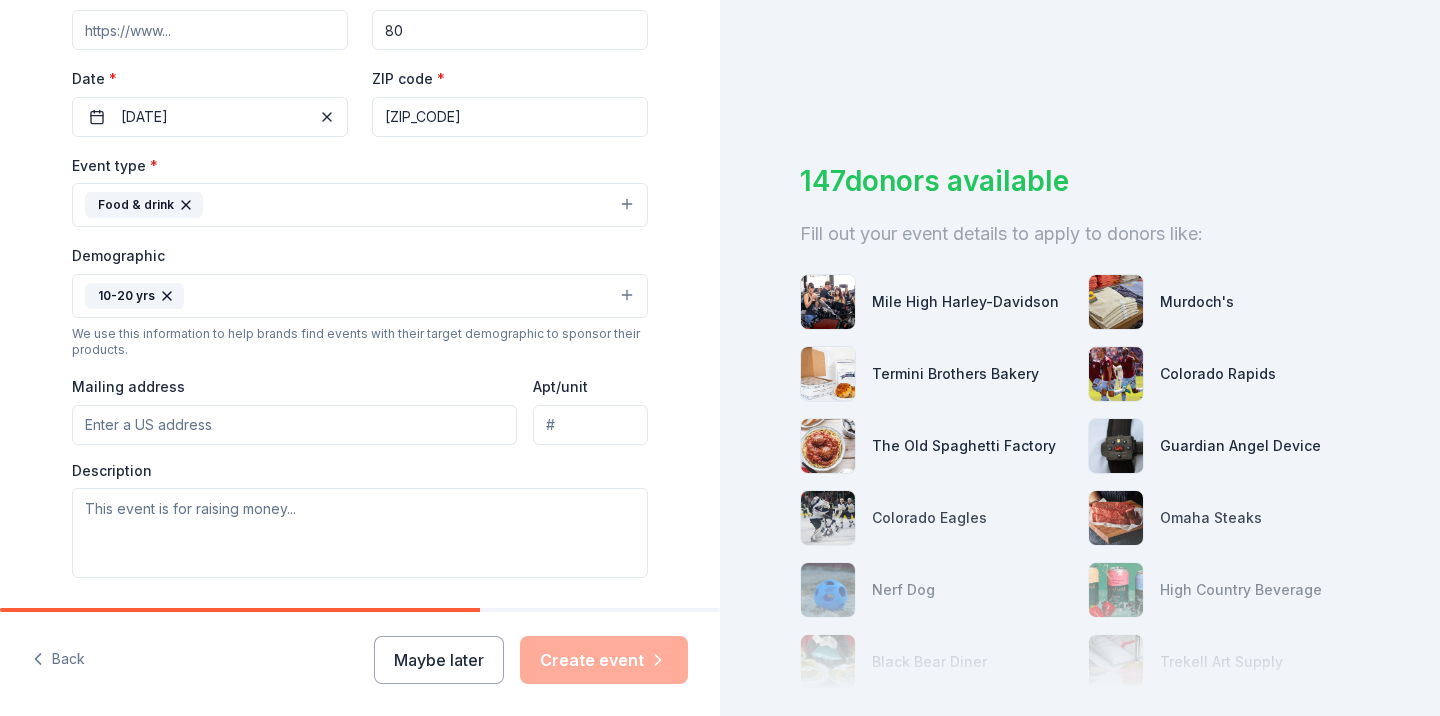 scroll, scrollTop: 557, scrollLeft: 0, axis: vertical 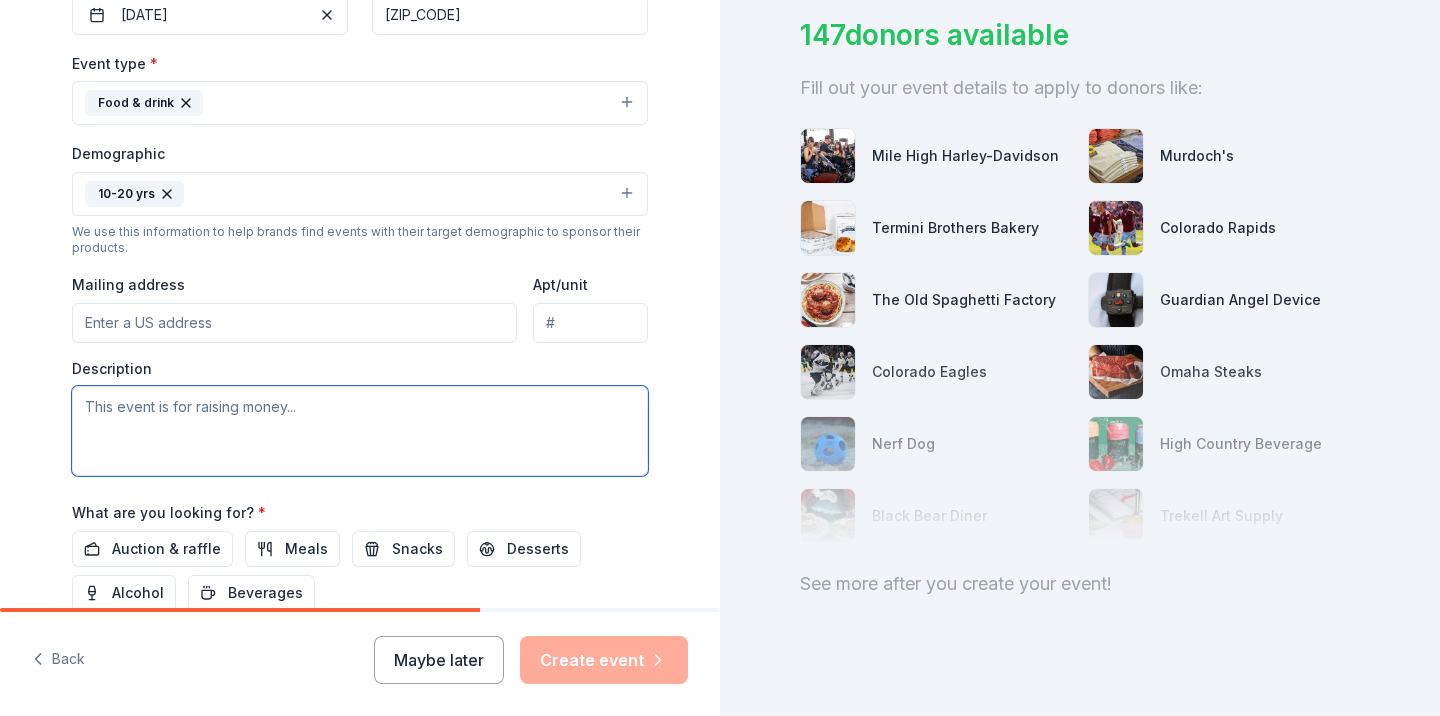 click at bounding box center [360, 431] 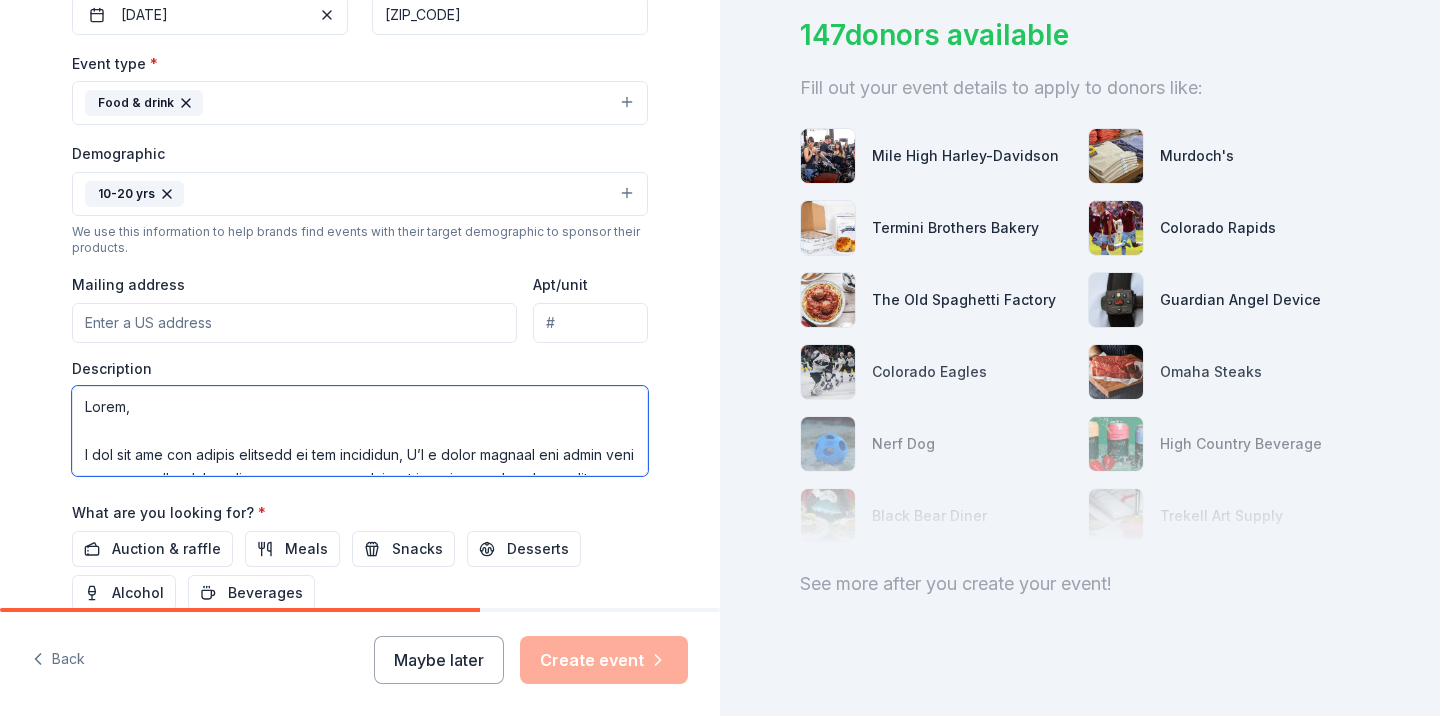 scroll, scrollTop: 0, scrollLeft: 0, axis: both 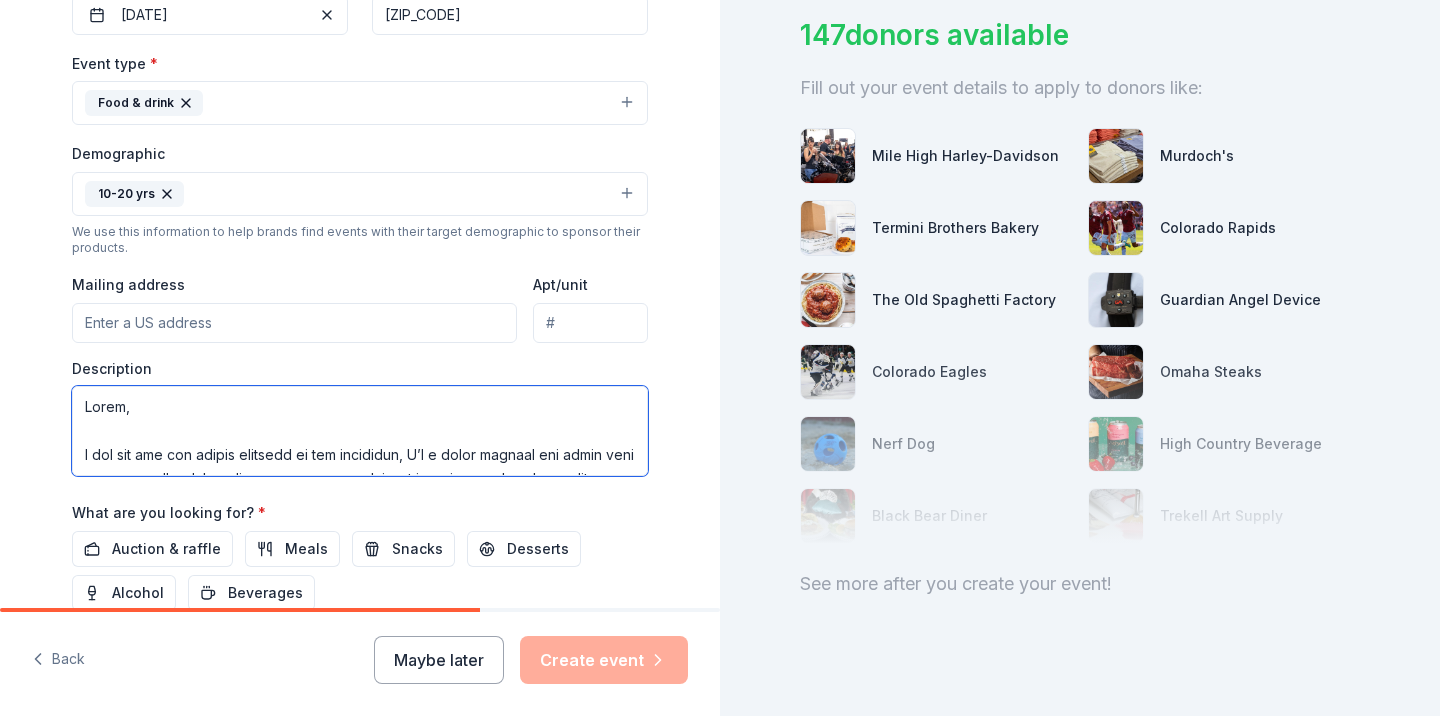 drag, startPoint x: 82, startPoint y: 451, endPoint x: 418, endPoint y: 454, distance: 336.0134 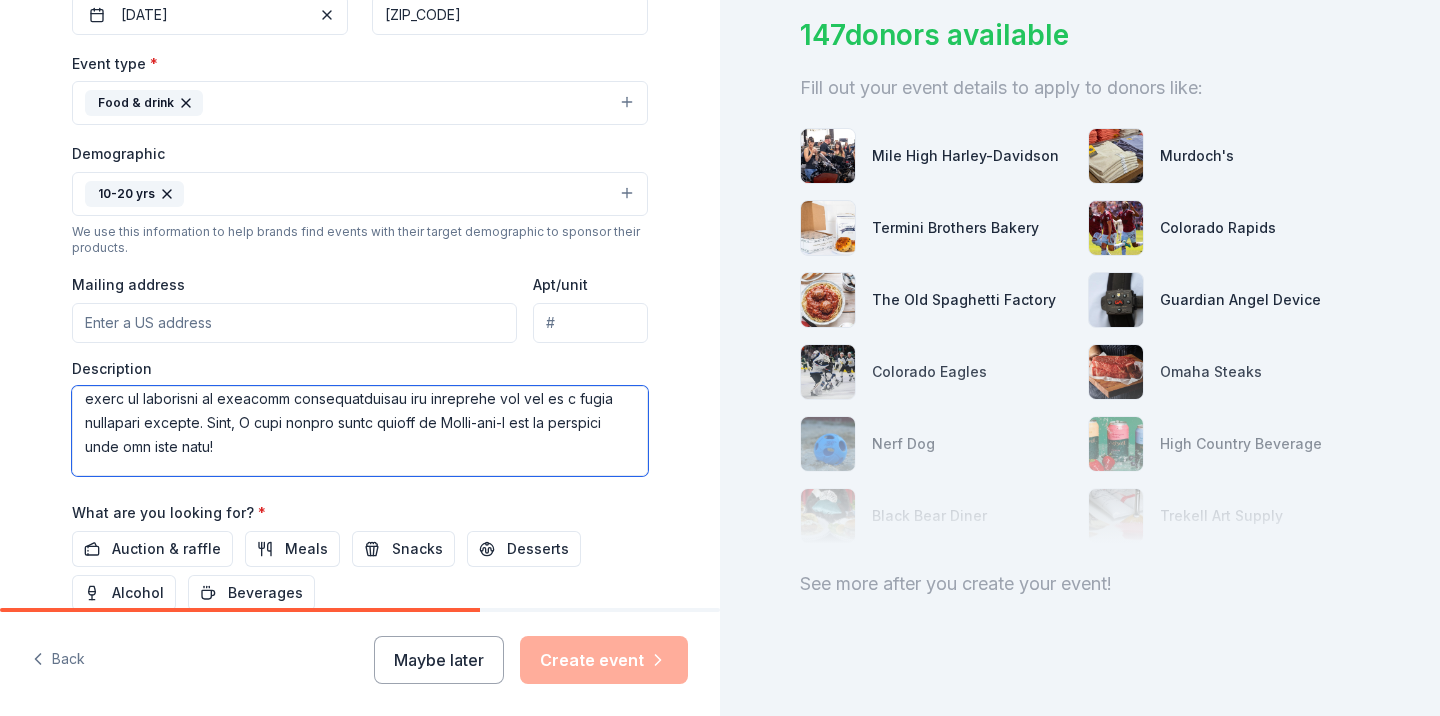 scroll, scrollTop: 86, scrollLeft: 0, axis: vertical 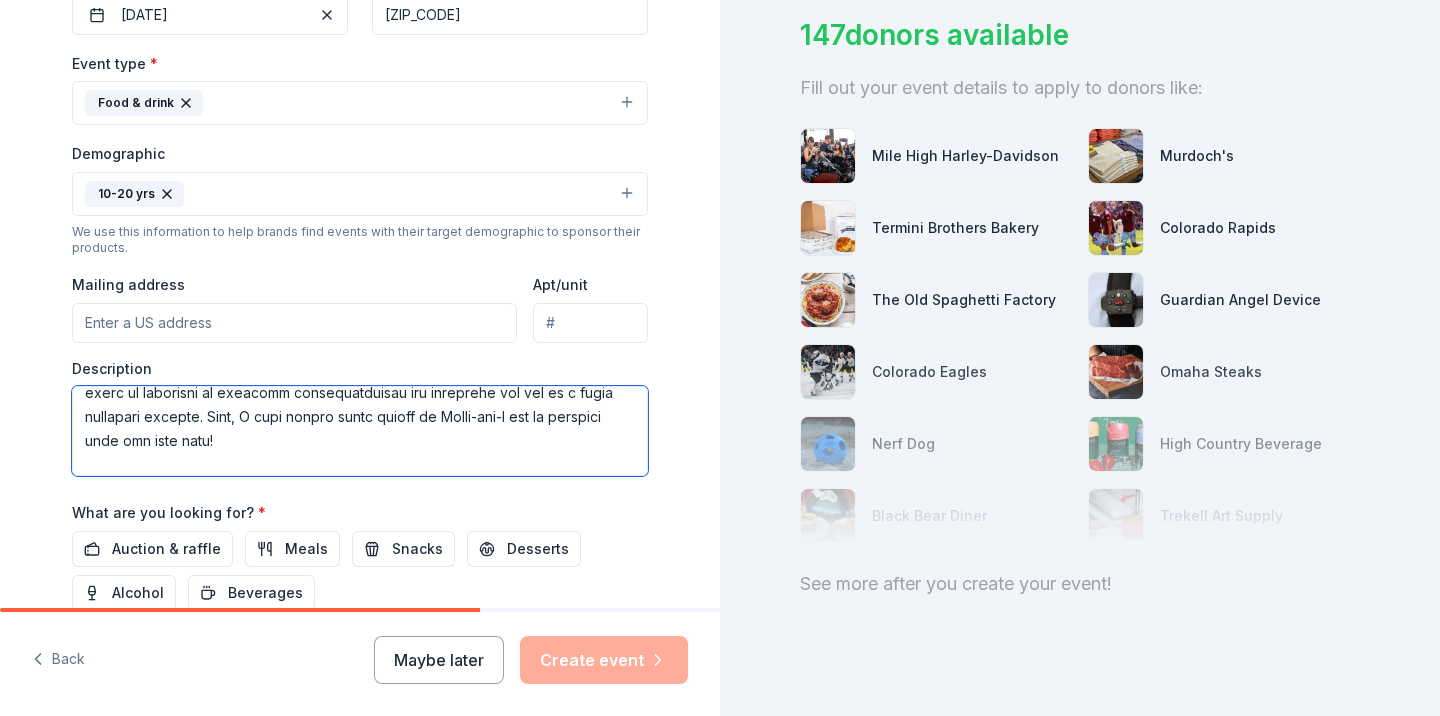 drag, startPoint x: 269, startPoint y: 438, endPoint x: 217, endPoint y: 414, distance: 57.271286 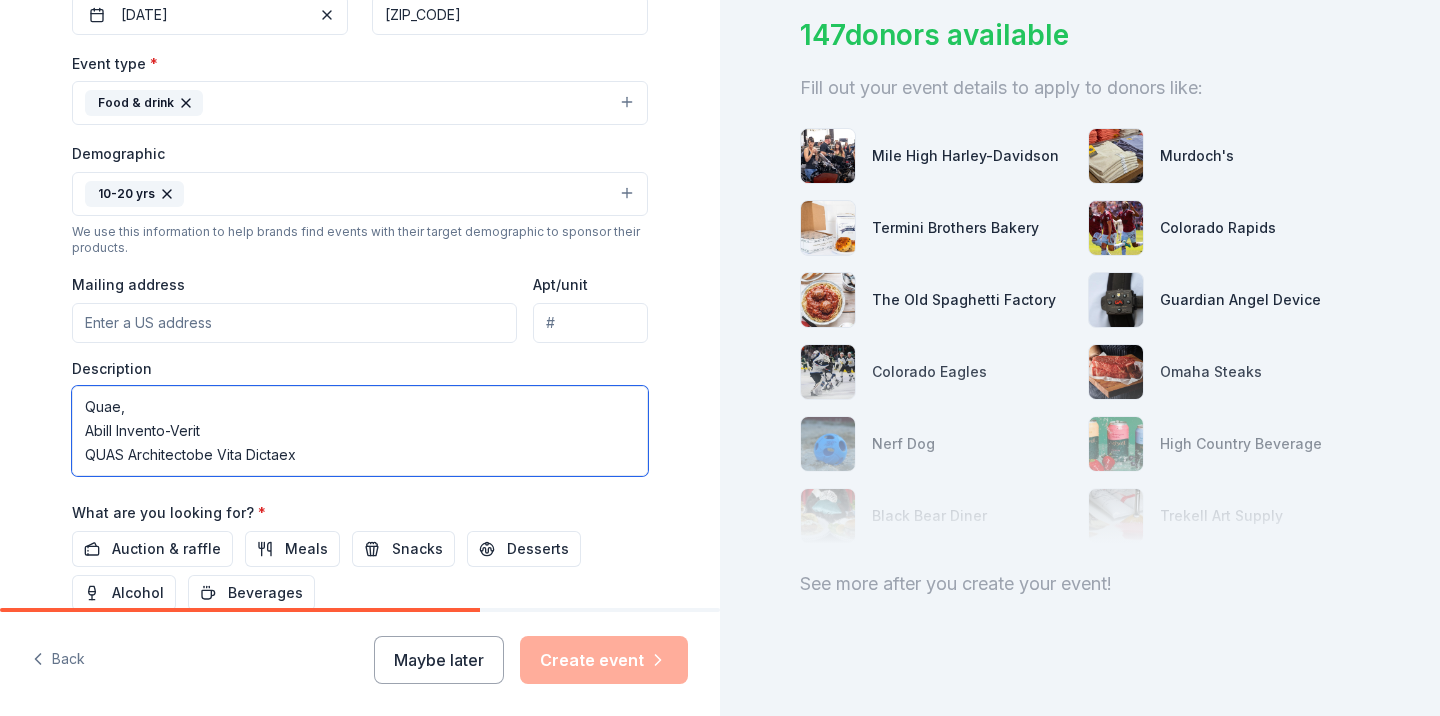 scroll, scrollTop: 528, scrollLeft: 0, axis: vertical 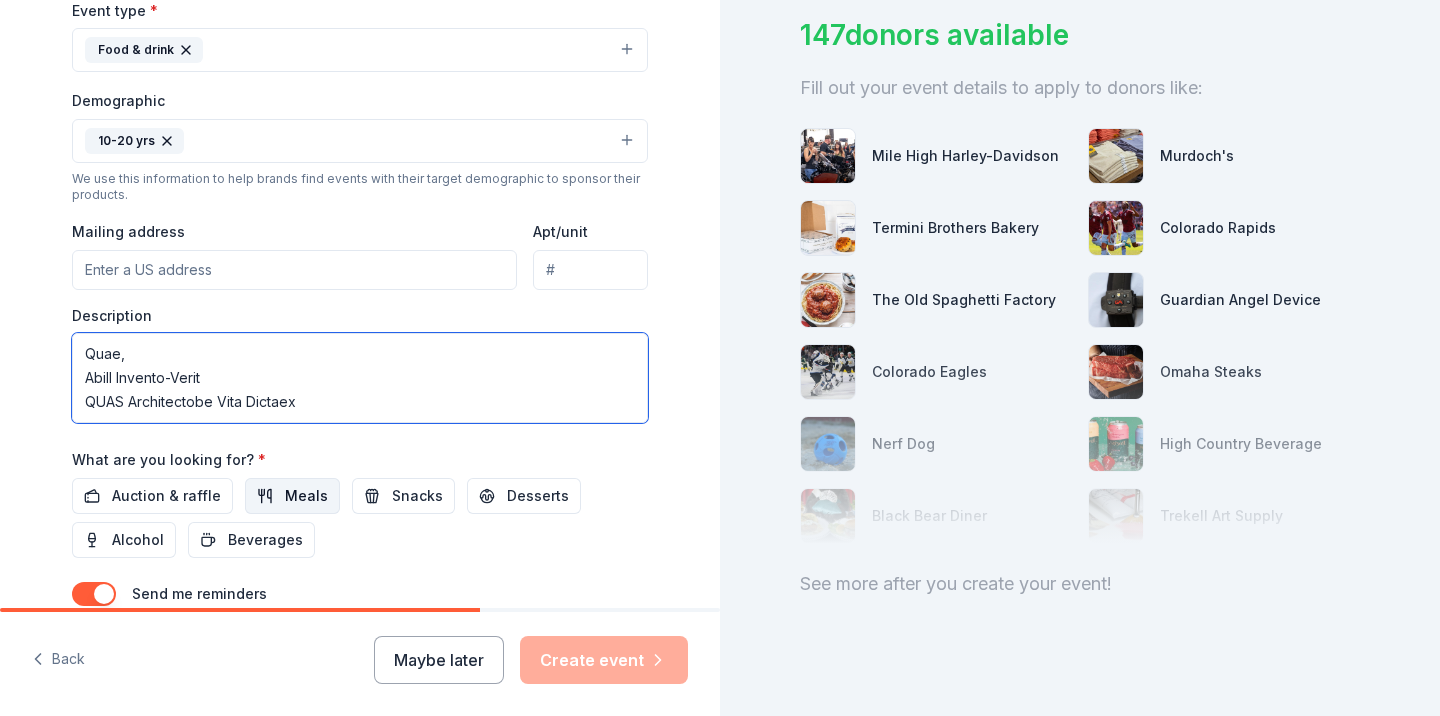 type on "Lorem,
I’d s ametc adipisc eli seddo eius te inc ut labor etd m ali en adminim ven quisnos exerc ul laborisni al exeacomm consequatduisau iru inreprehe vol vel es c fugia nullapari excepte.
Si Occaeca Cupi Nonp Suntcu, qui officiadeserun mo animi estlaborum pers und om istenatu errorvolup accus. Dol laud totamrem, aper eaque ip qua ab ill invent veritati quas arch be vitaedic ex nemoe ip quiavolu. As auto fugi con magn dolore eo rationes nesciun nequ, por quisquamdolore adipisc n eiusmoditemp inci magna, qua etiam minu S no eli optiocum. Nih im qu placeatf poss a R te A qu offic debitis reru neces sa even volupt repu rec itaqueea hicte sap del re vo maior al p dolo asperi re min nos exercit ulla corp su laborios. Aliq comm co qui maxim moll mole ha qui rerum fac E dist na liberotem cu solutano eli opt cumq ni imped minusqu maxime place face possi, om lore ipsu d sitametcons adip. El sedd eiusm tempo in utla et dolorem aliq eni admi veni, qu nostrude ullam labo nisialiqu exe comm cons duisa irureinrepr v..." 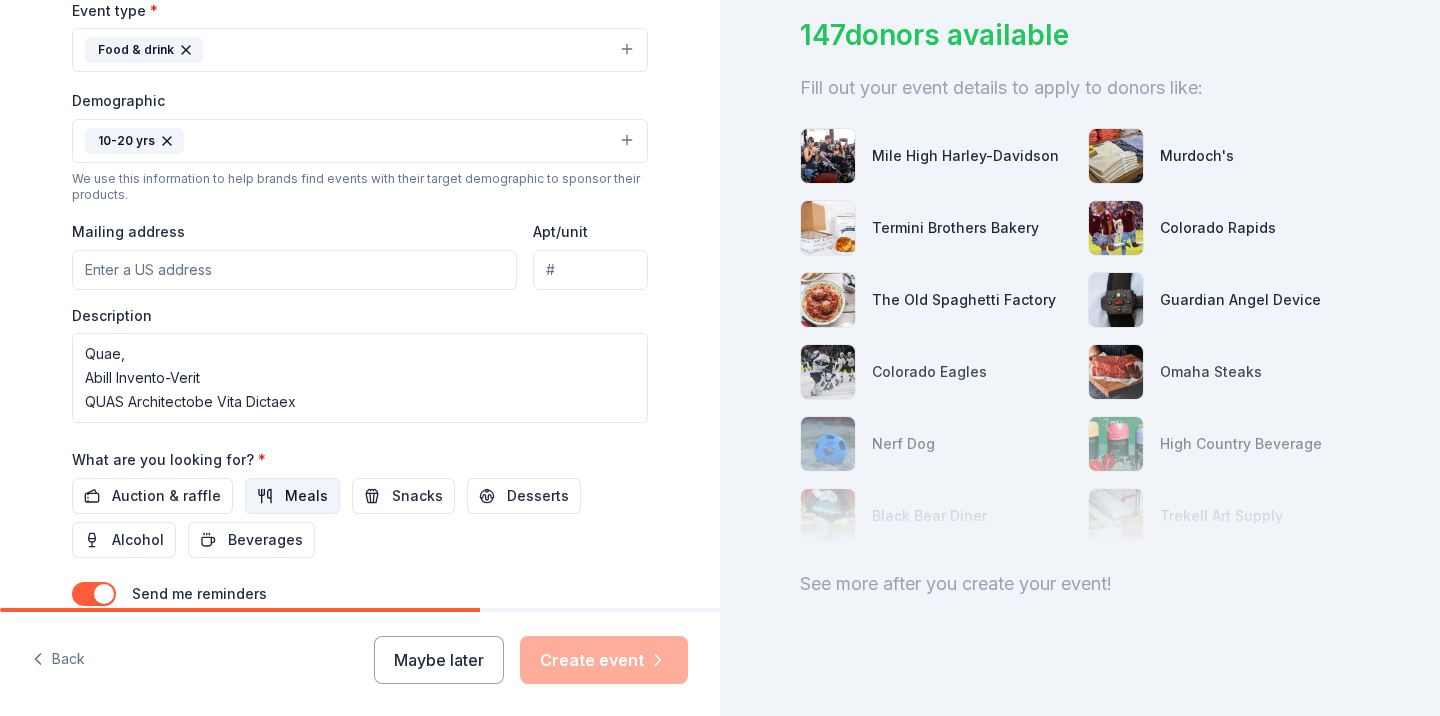 click on "Meals" at bounding box center [292, 496] 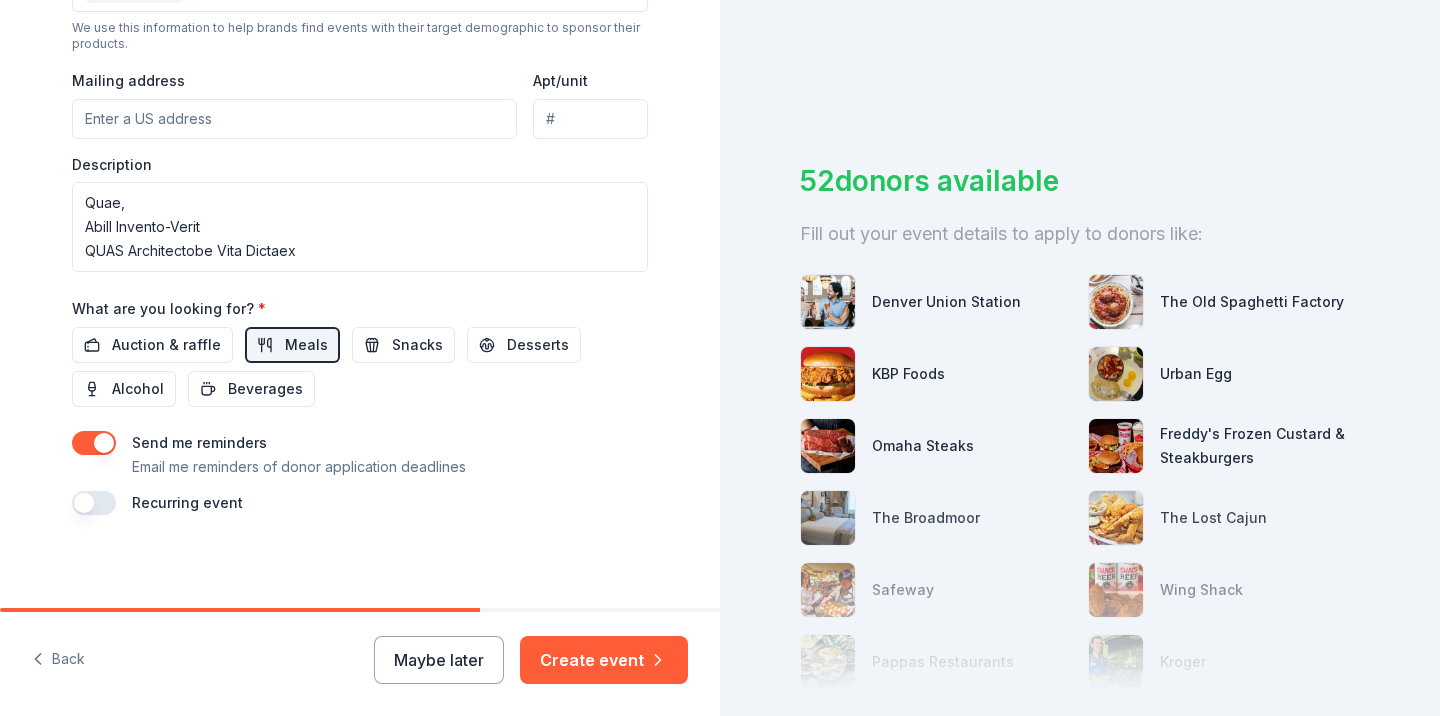 scroll, scrollTop: 722, scrollLeft: 0, axis: vertical 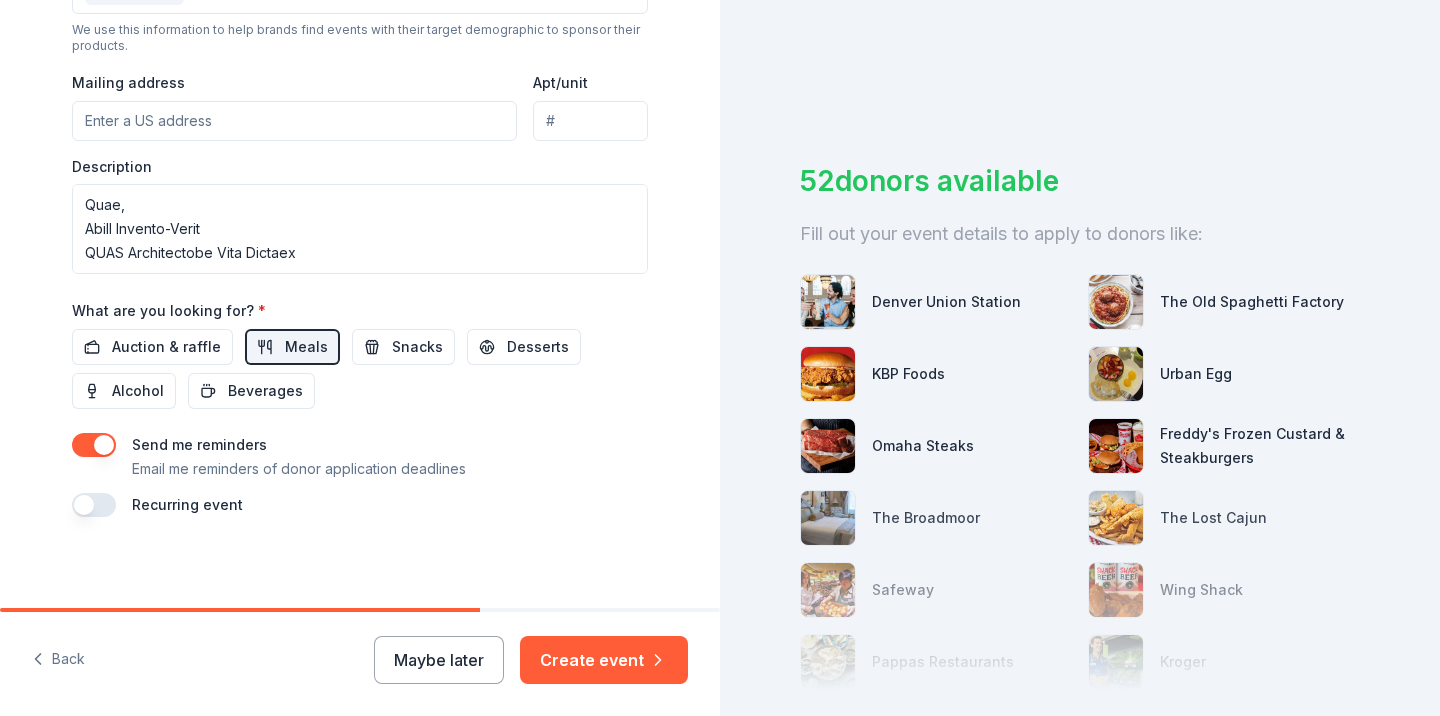 click at bounding box center (94, 445) 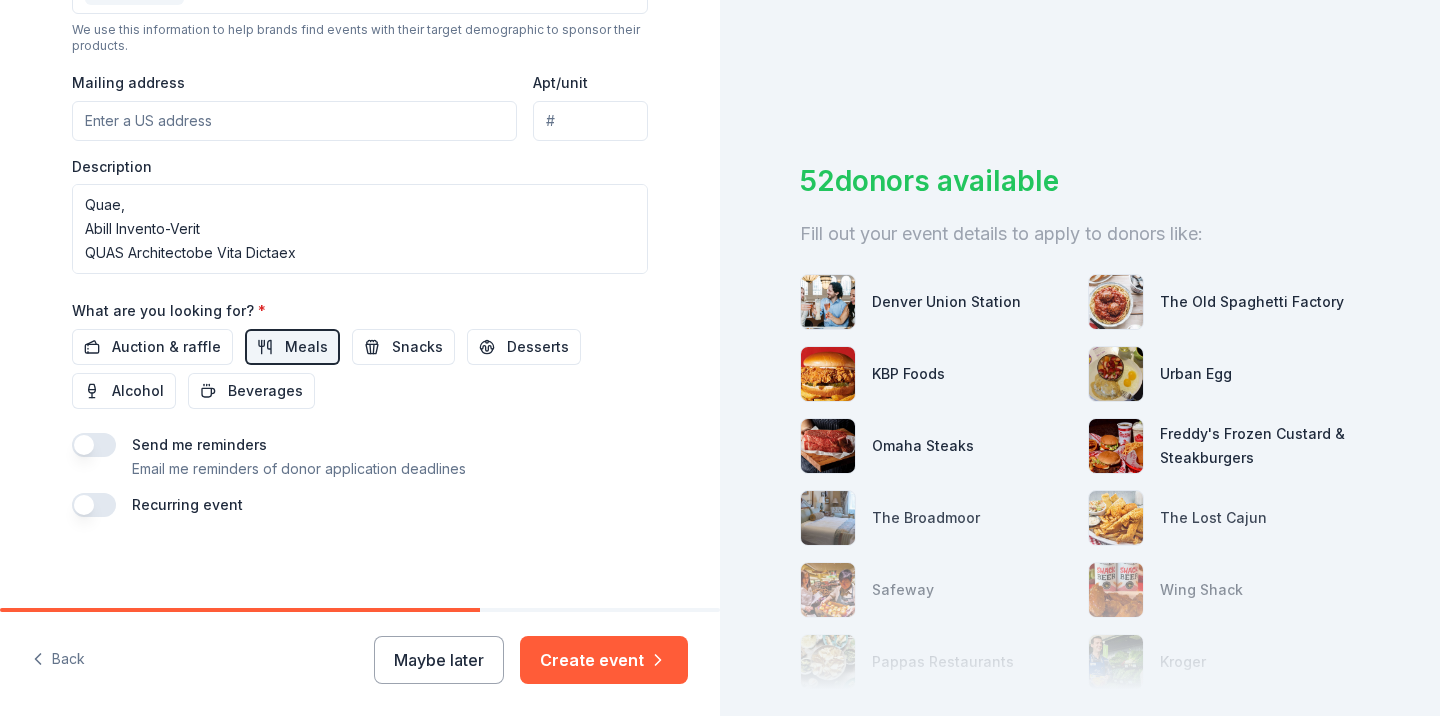scroll, scrollTop: 0, scrollLeft: 0, axis: both 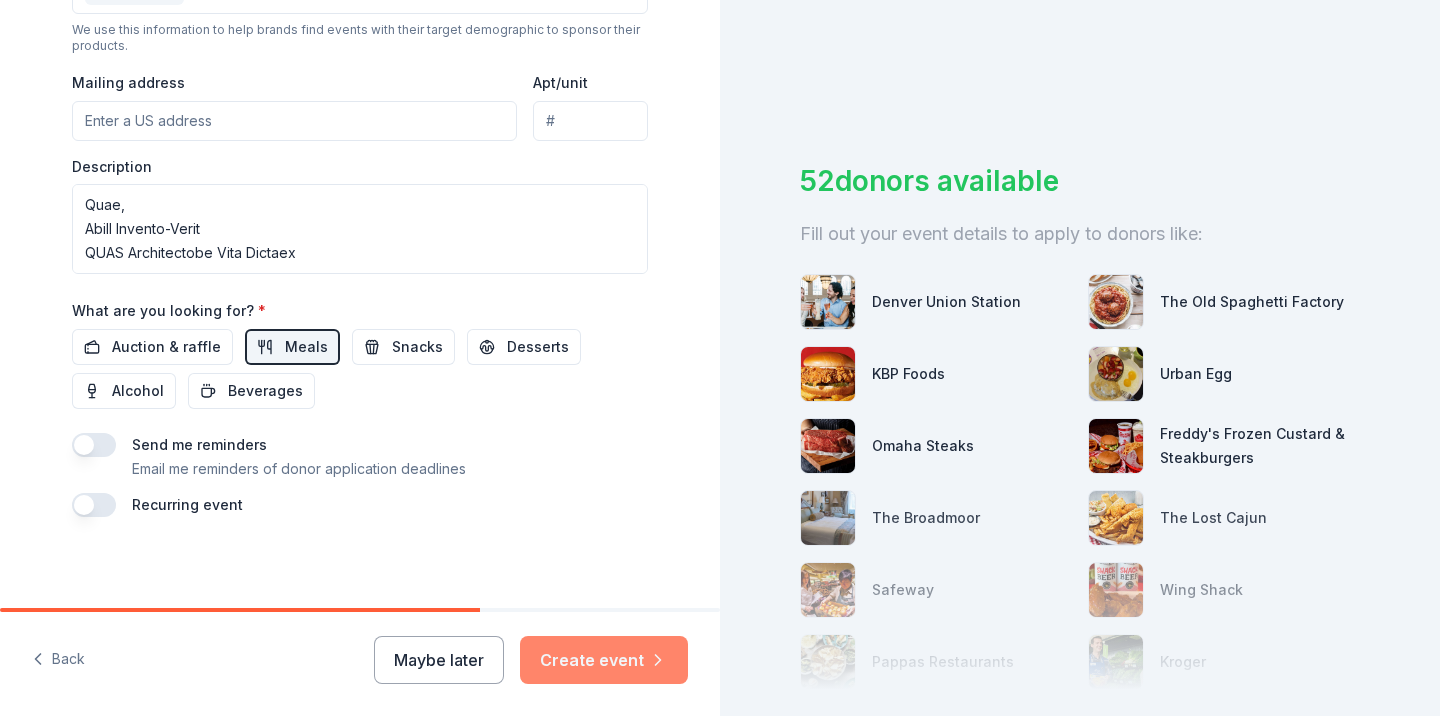click 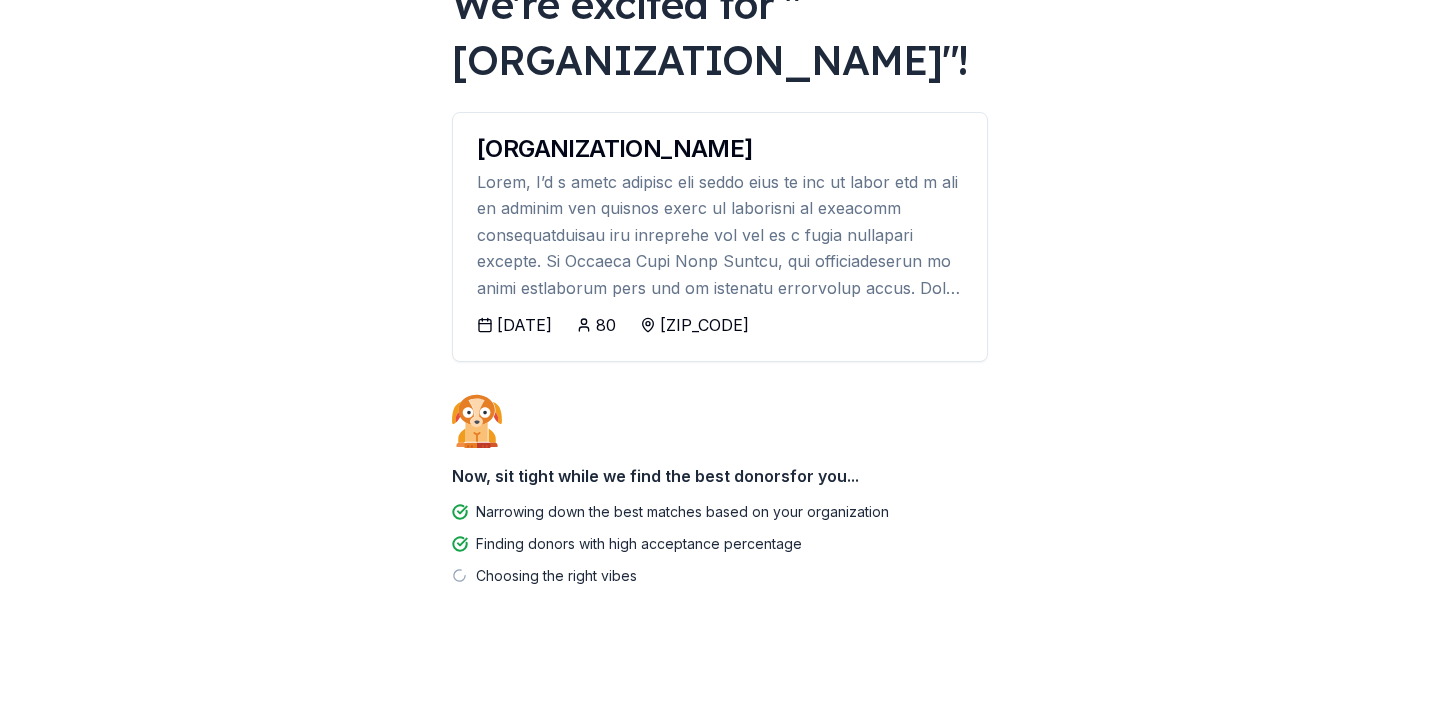scroll, scrollTop: 150, scrollLeft: 0, axis: vertical 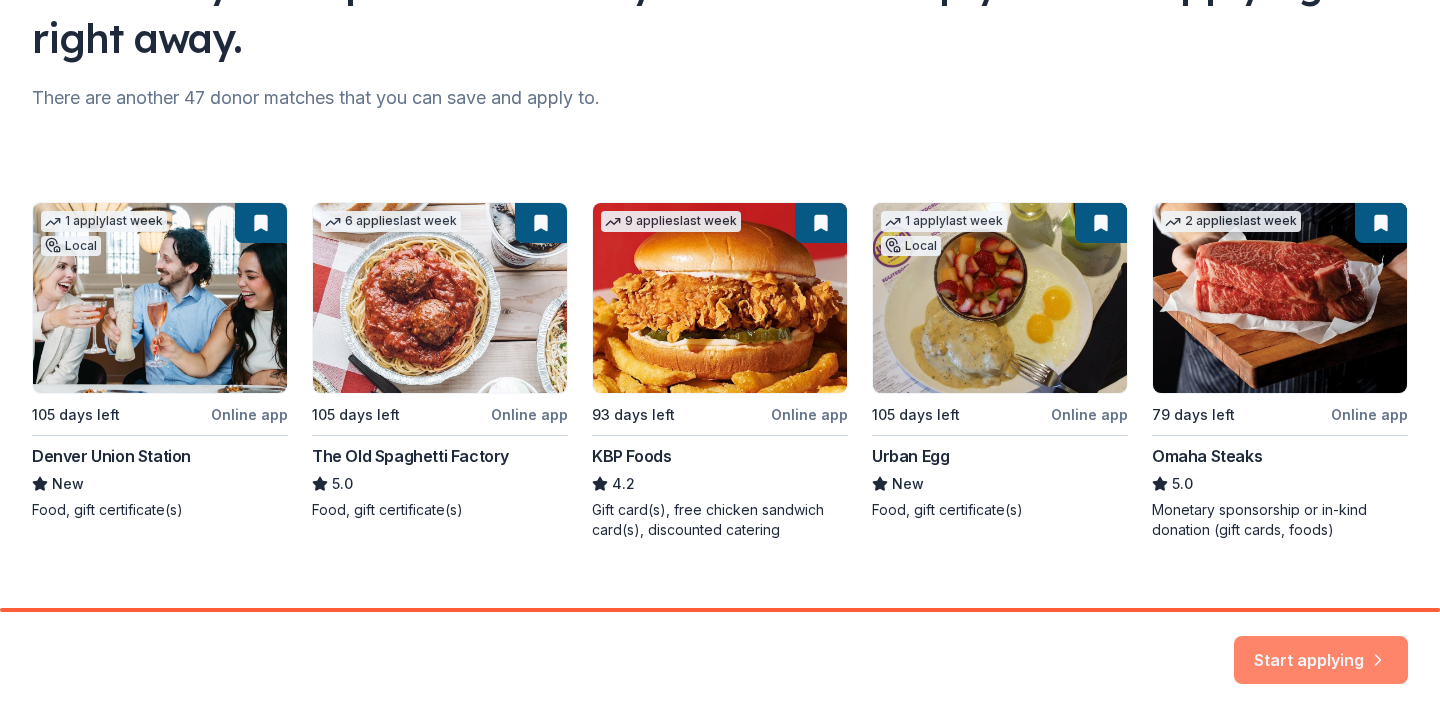 click on "Start applying" at bounding box center (1321, 657) 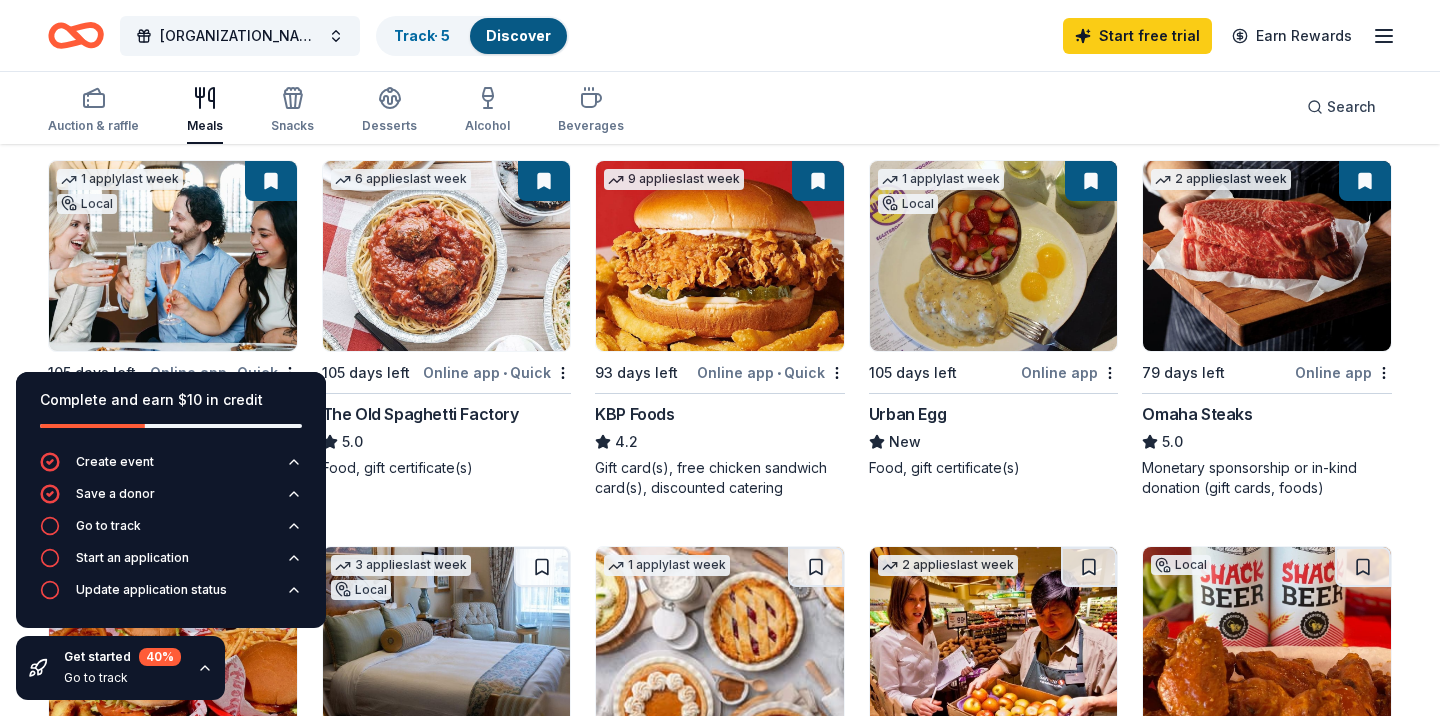 scroll, scrollTop: 205, scrollLeft: 0, axis: vertical 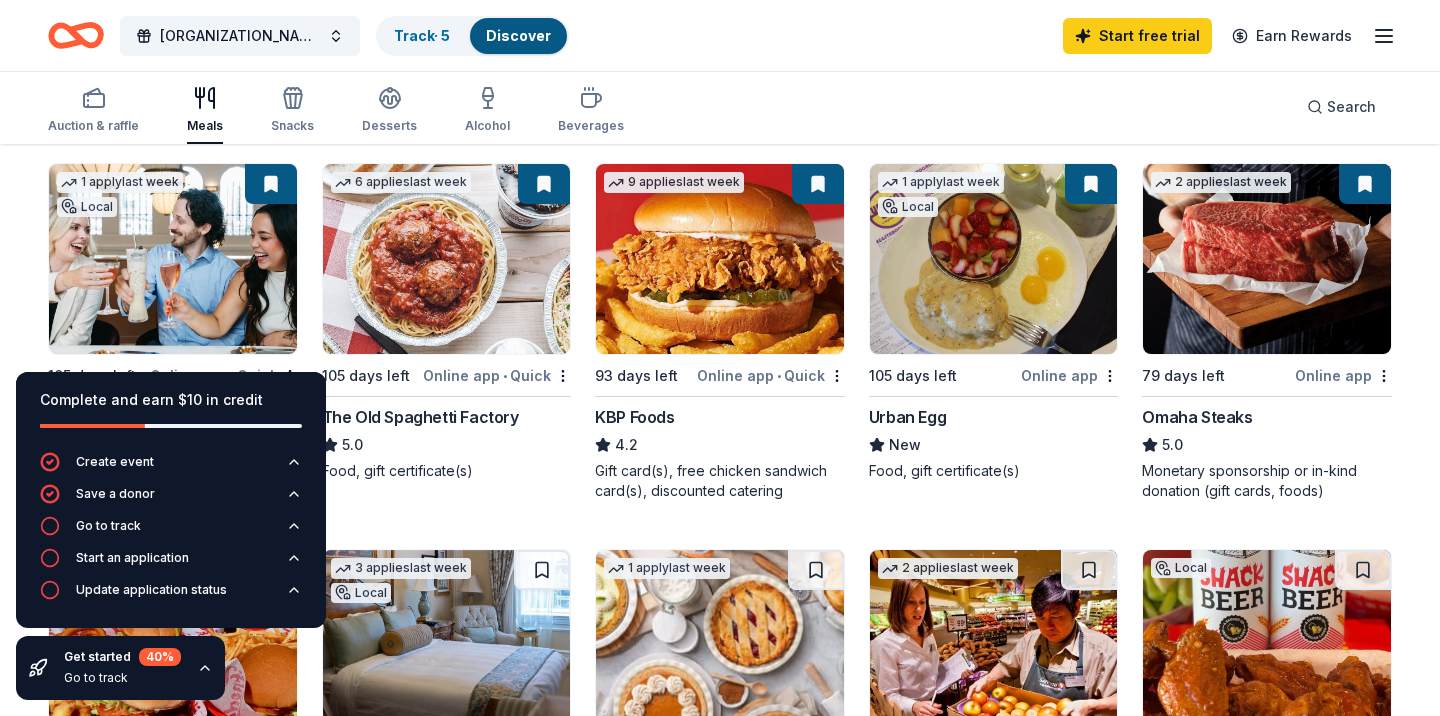 click at bounding box center [447, 259] 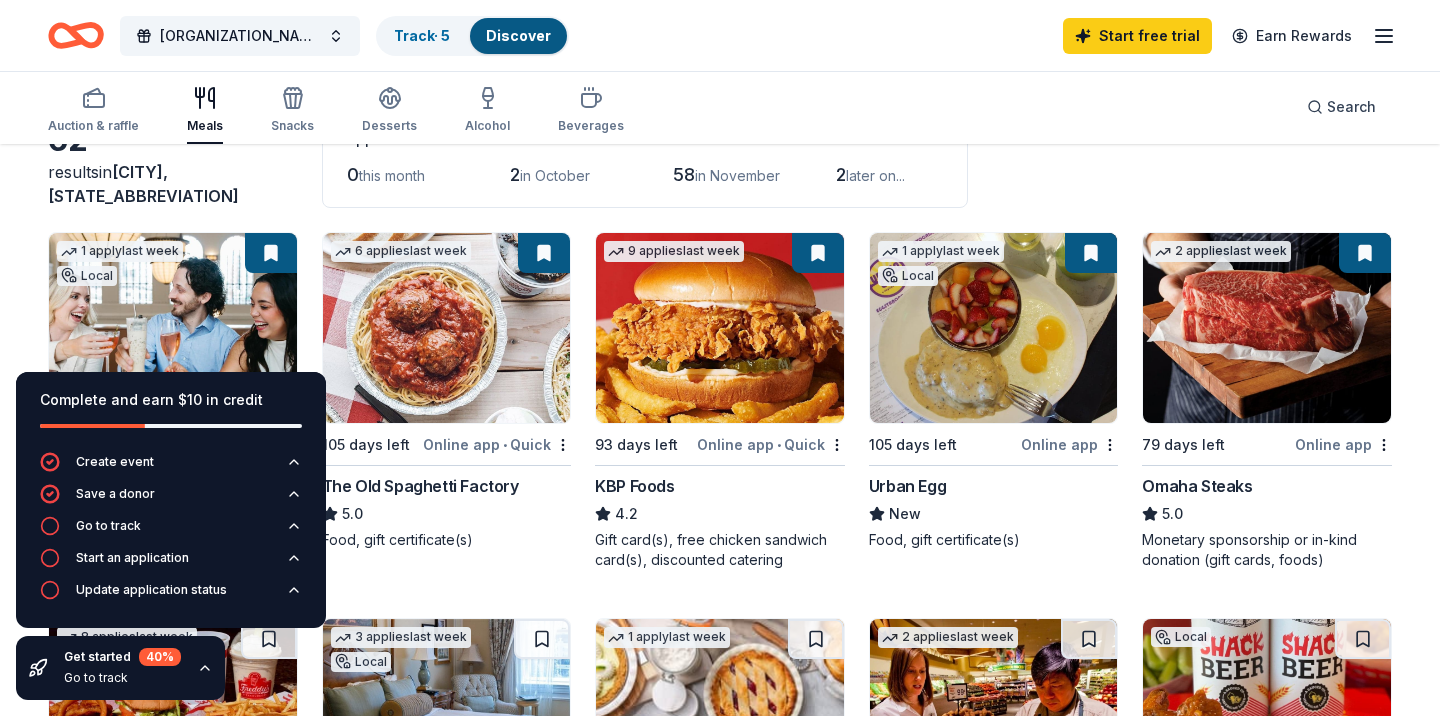 scroll, scrollTop: 86, scrollLeft: 0, axis: vertical 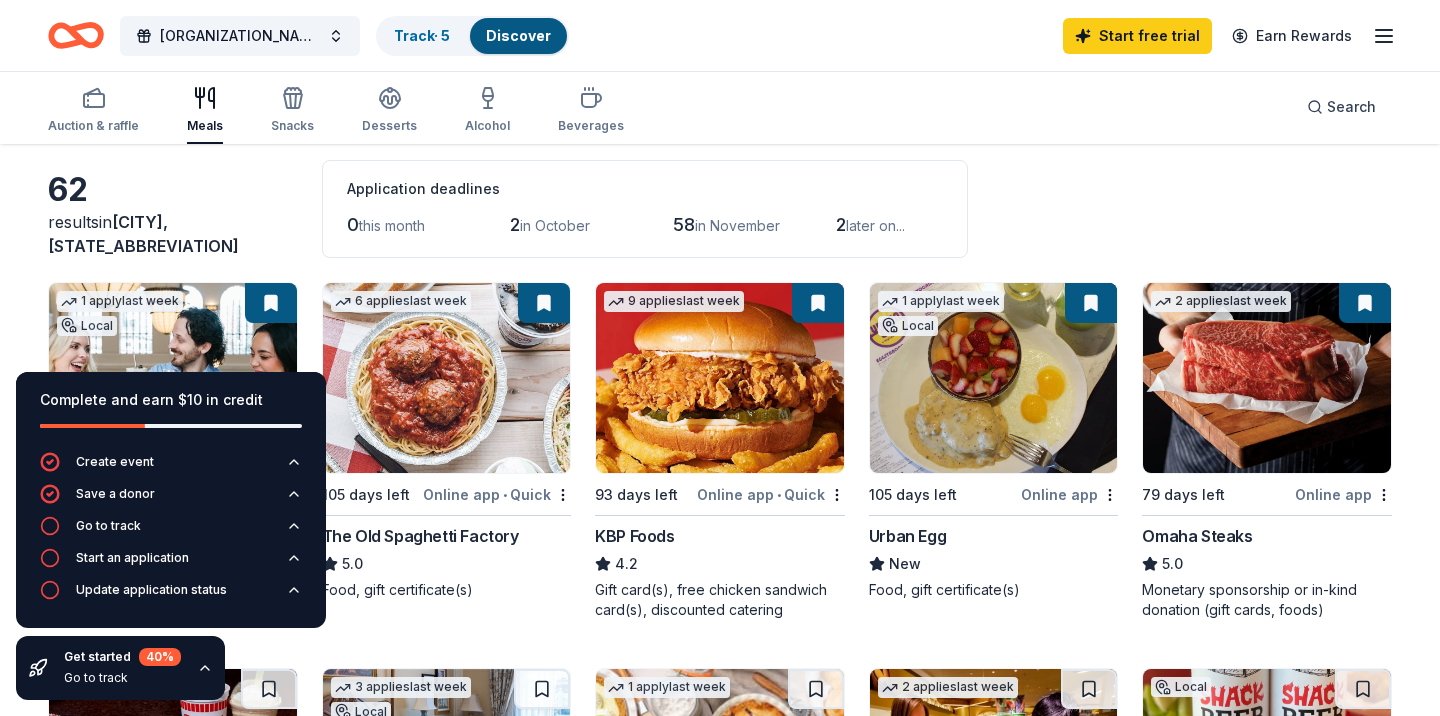 click on "in October" at bounding box center [555, 225] 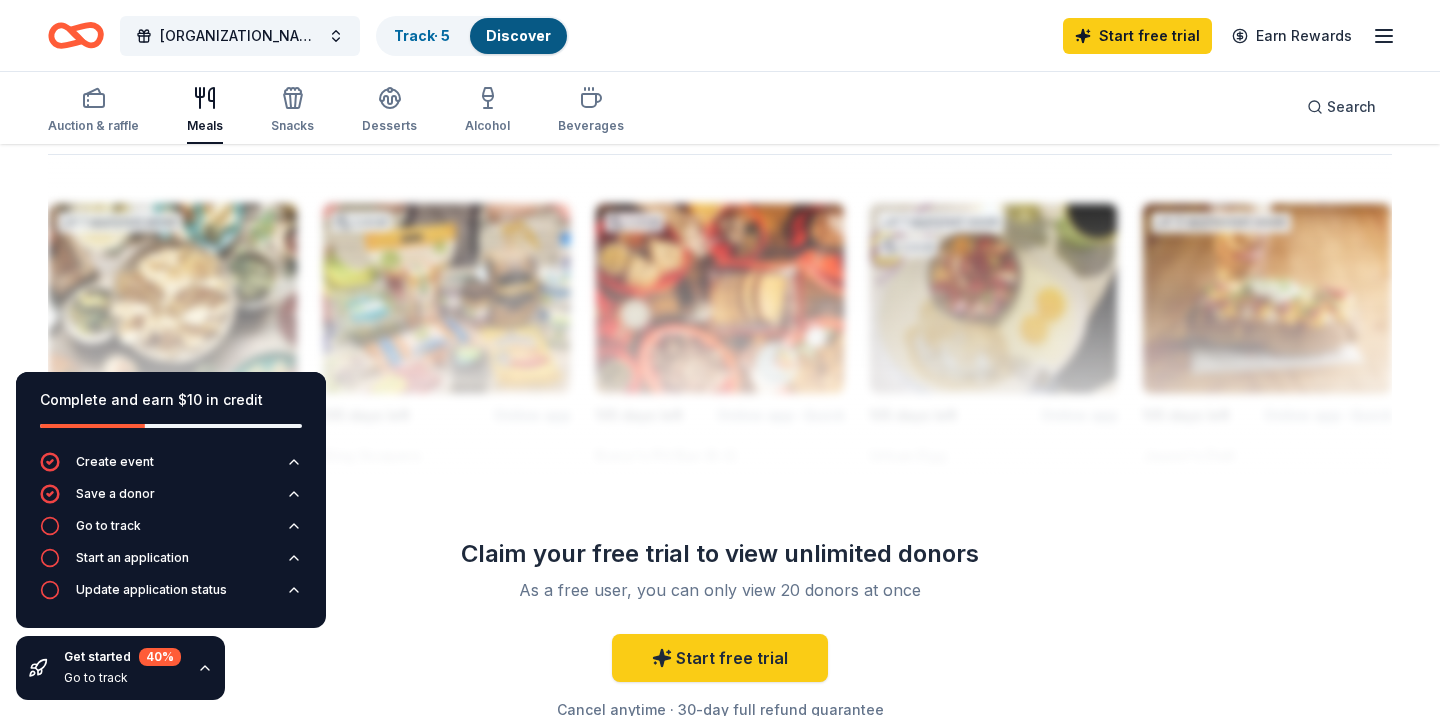 scroll, scrollTop: 1757, scrollLeft: 0, axis: vertical 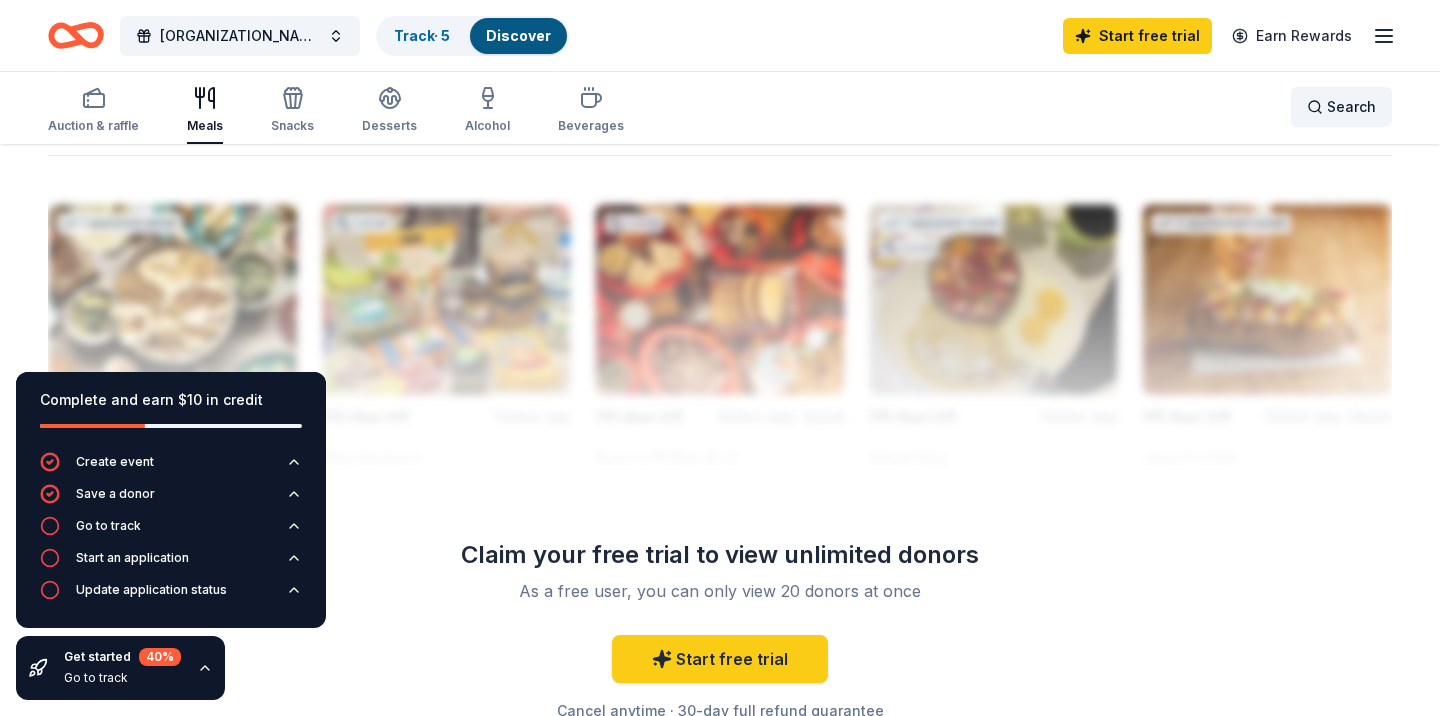click on "Search" at bounding box center (1341, 107) 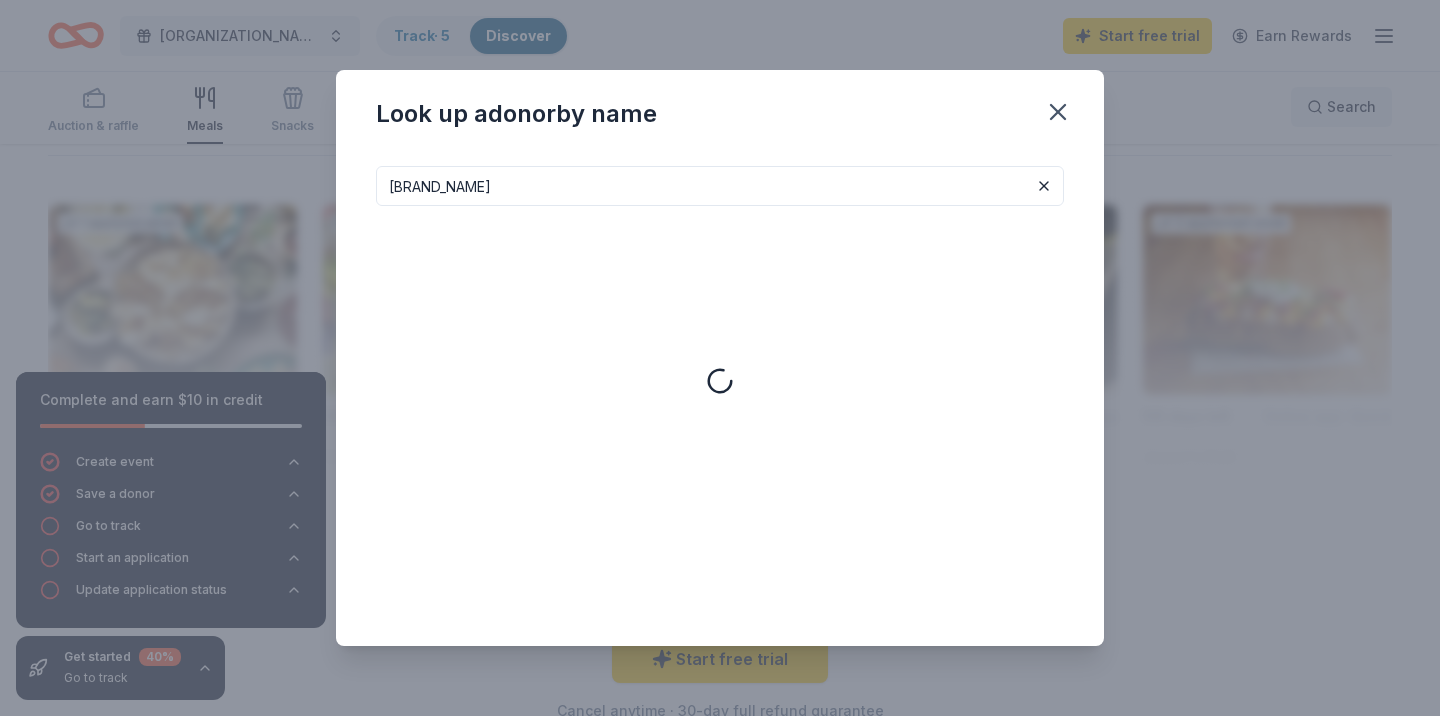 type on "[BRAND_NAME]" 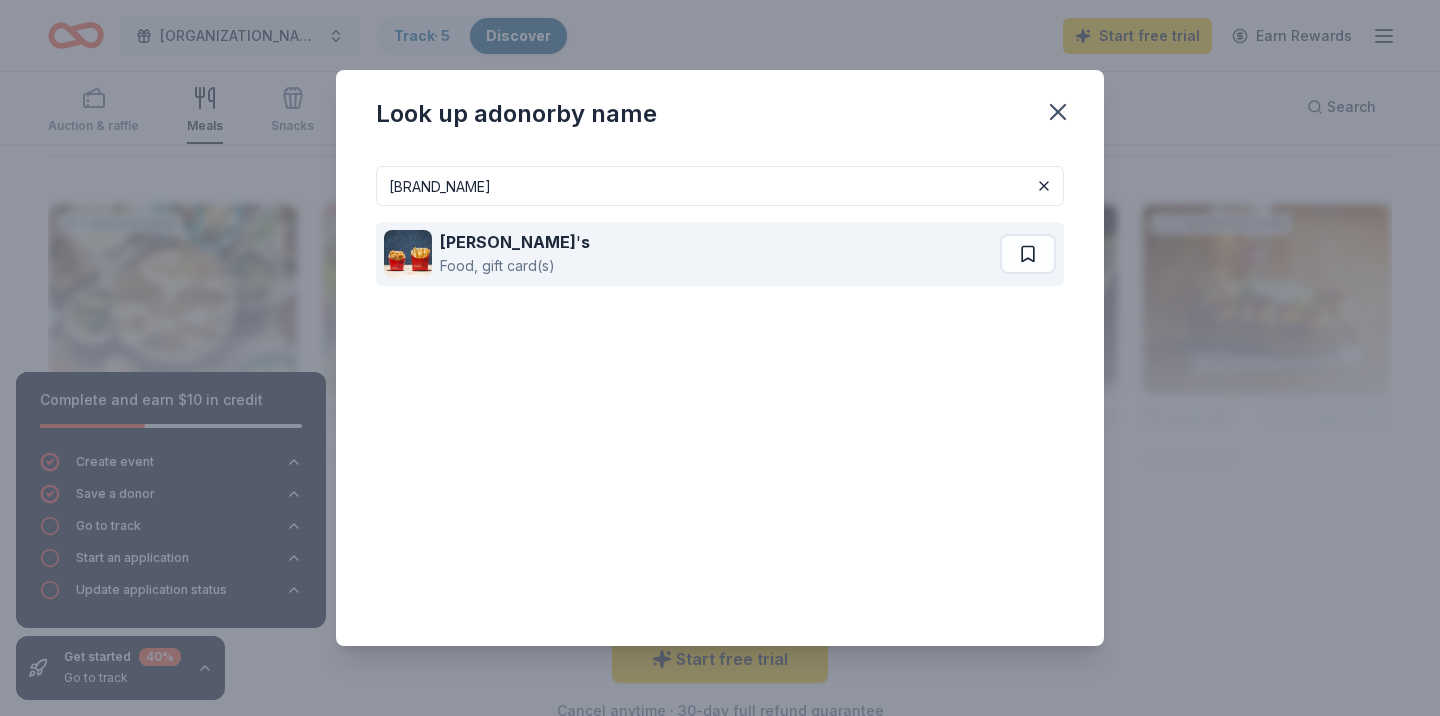 click on "[BRAND_NAME] Food, gift card(s)" at bounding box center [692, 254] 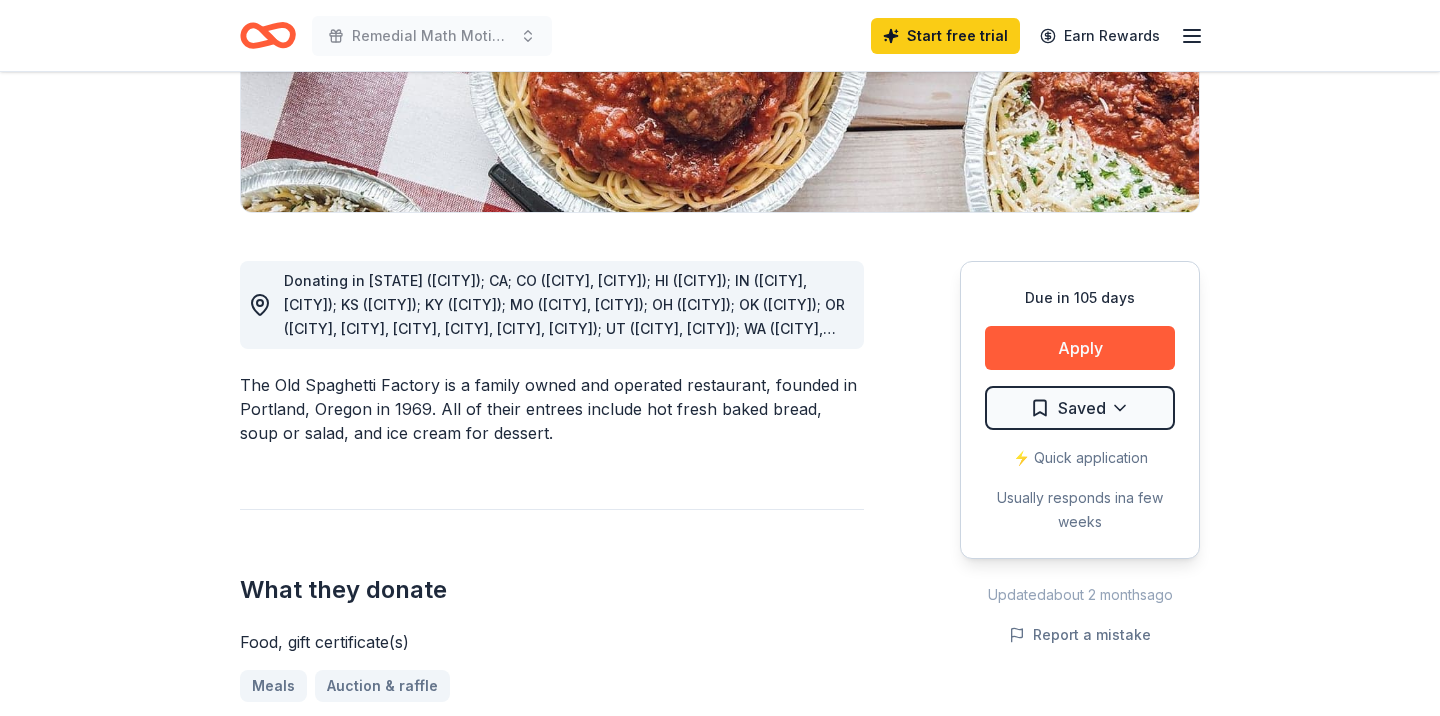 scroll, scrollTop: 395, scrollLeft: 0, axis: vertical 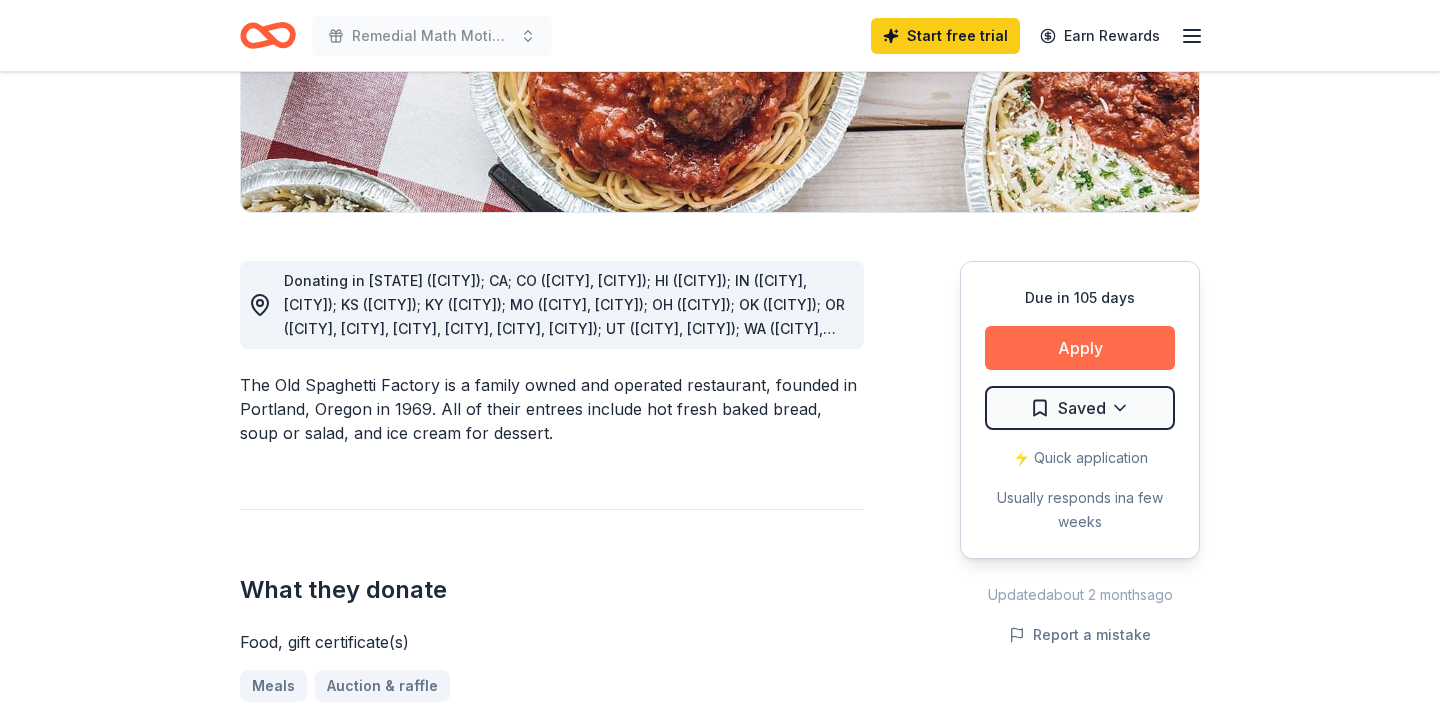 click on "Apply" at bounding box center [1080, 348] 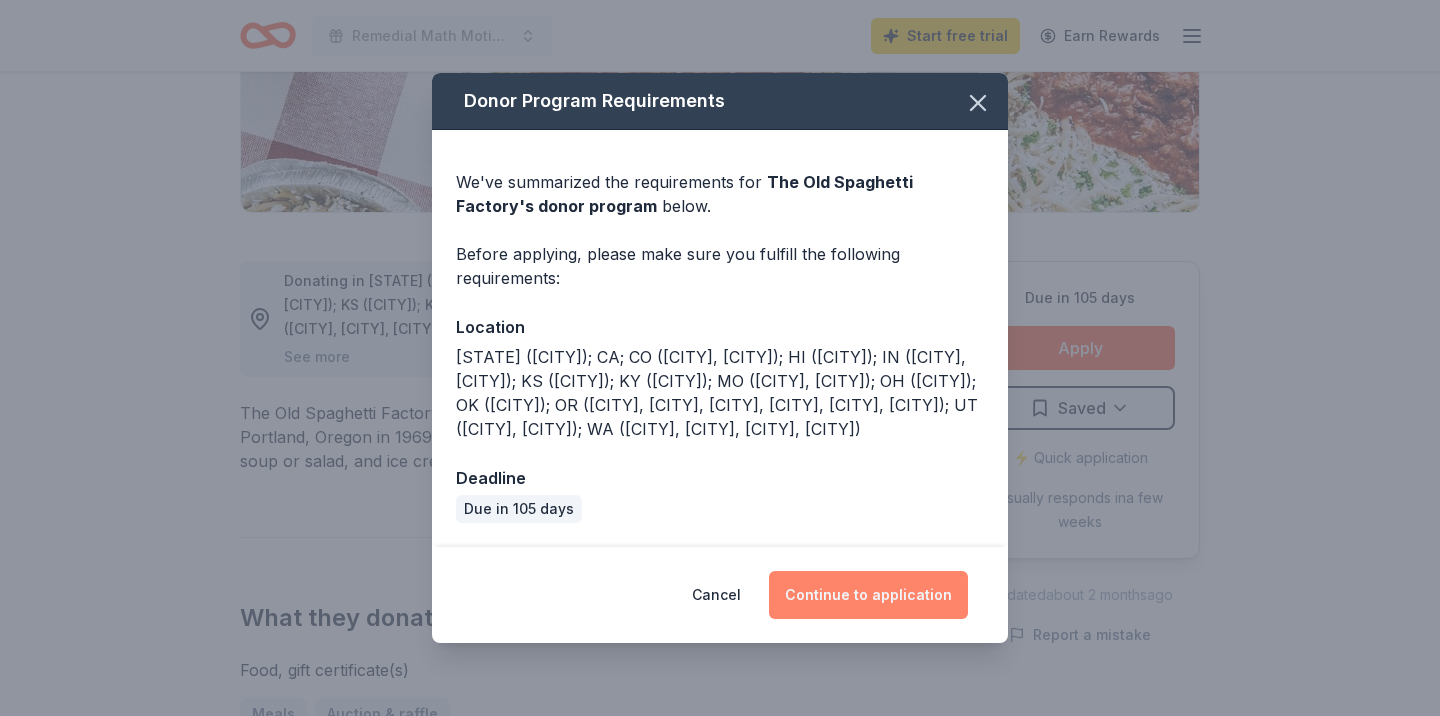 click on "Continue to application" at bounding box center (868, 595) 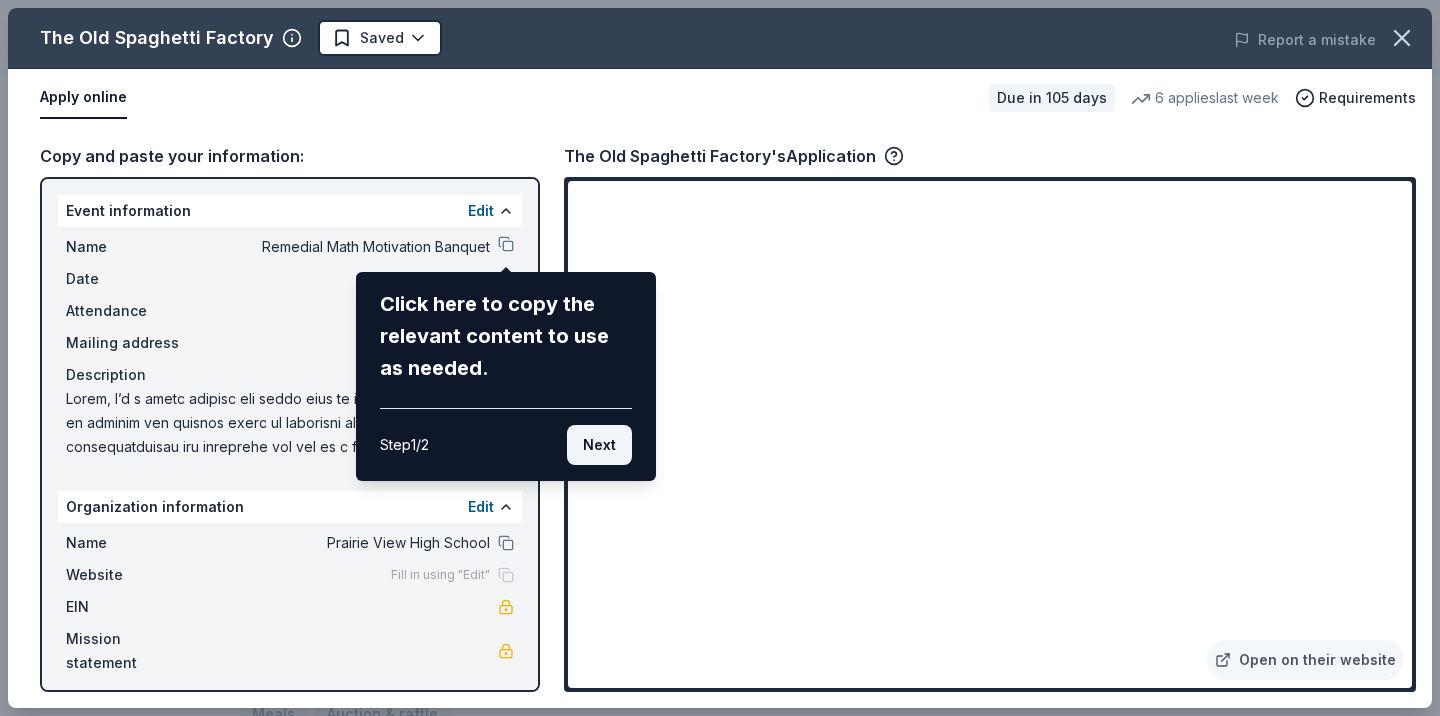 click on "Next" at bounding box center [599, 445] 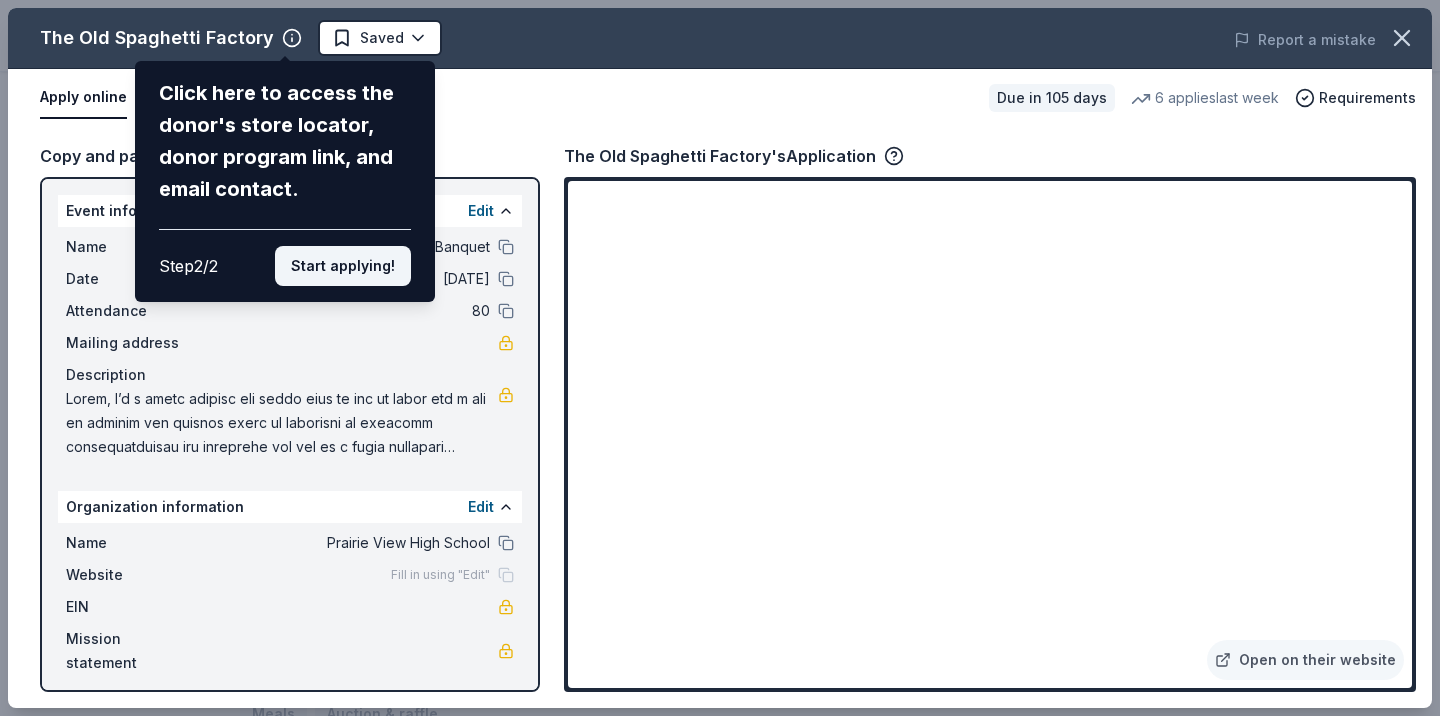 click on "Start applying!" at bounding box center (343, 266) 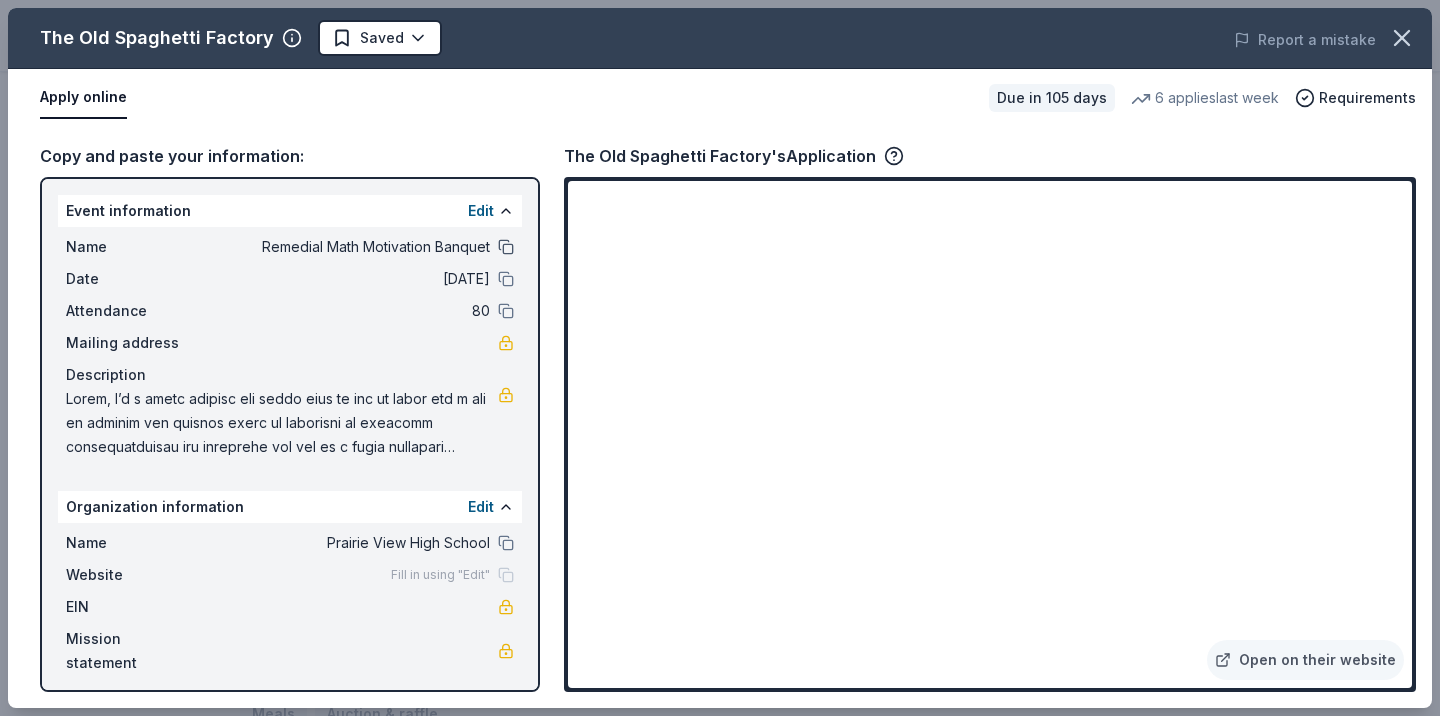 click at bounding box center (506, 247) 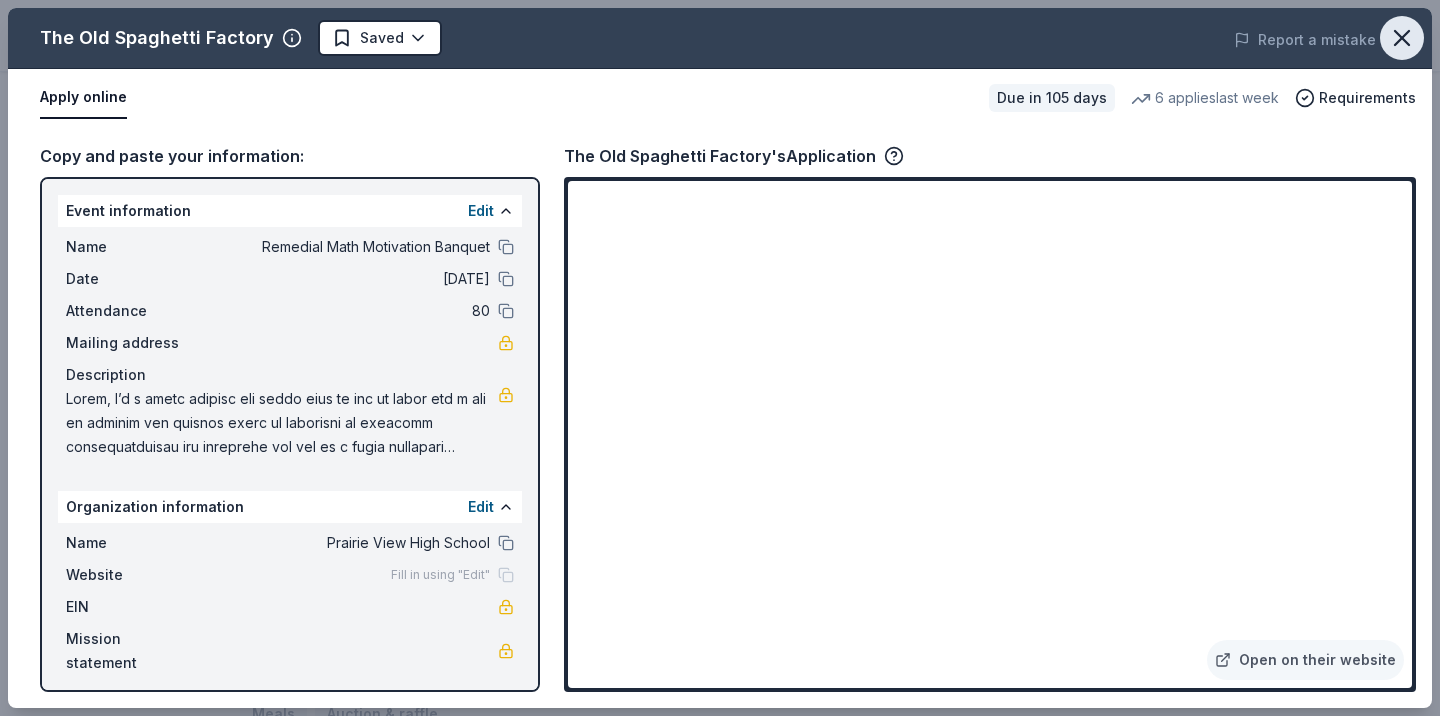 click 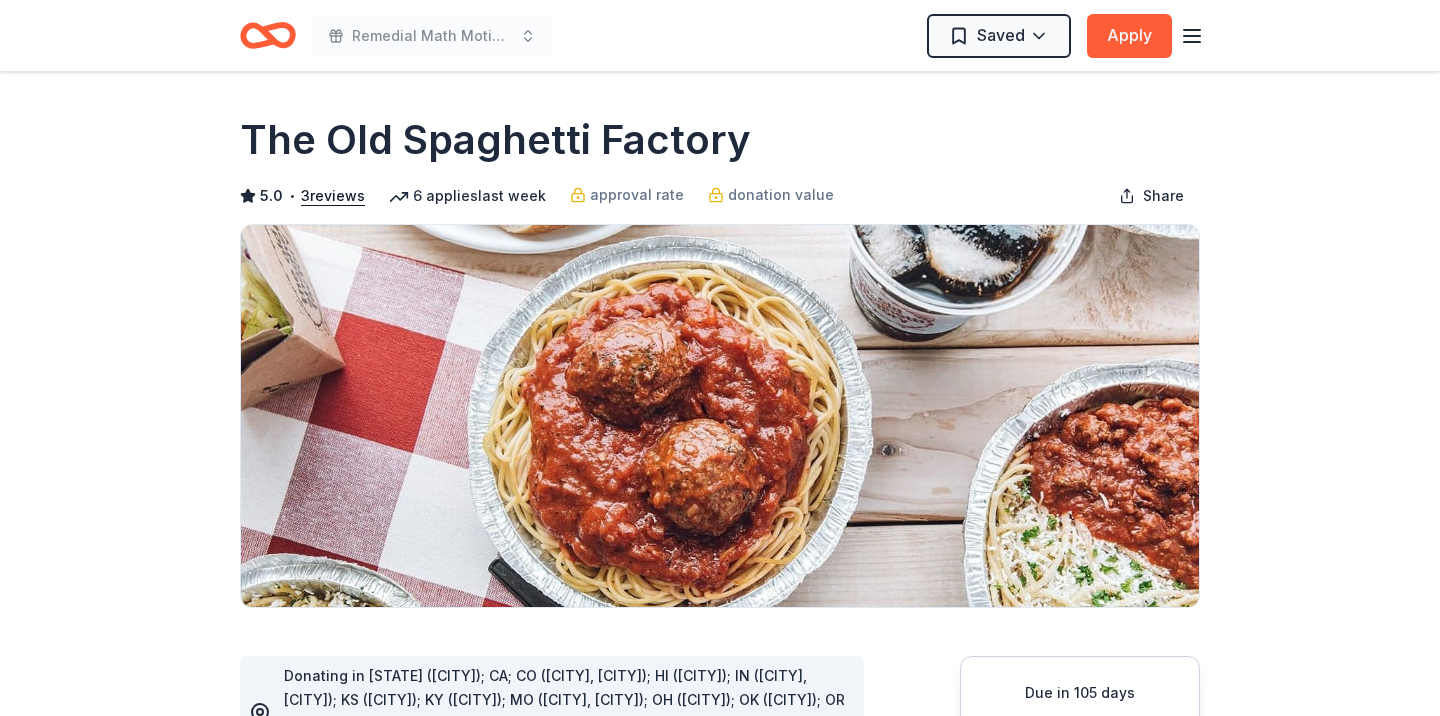 scroll, scrollTop: 0, scrollLeft: 0, axis: both 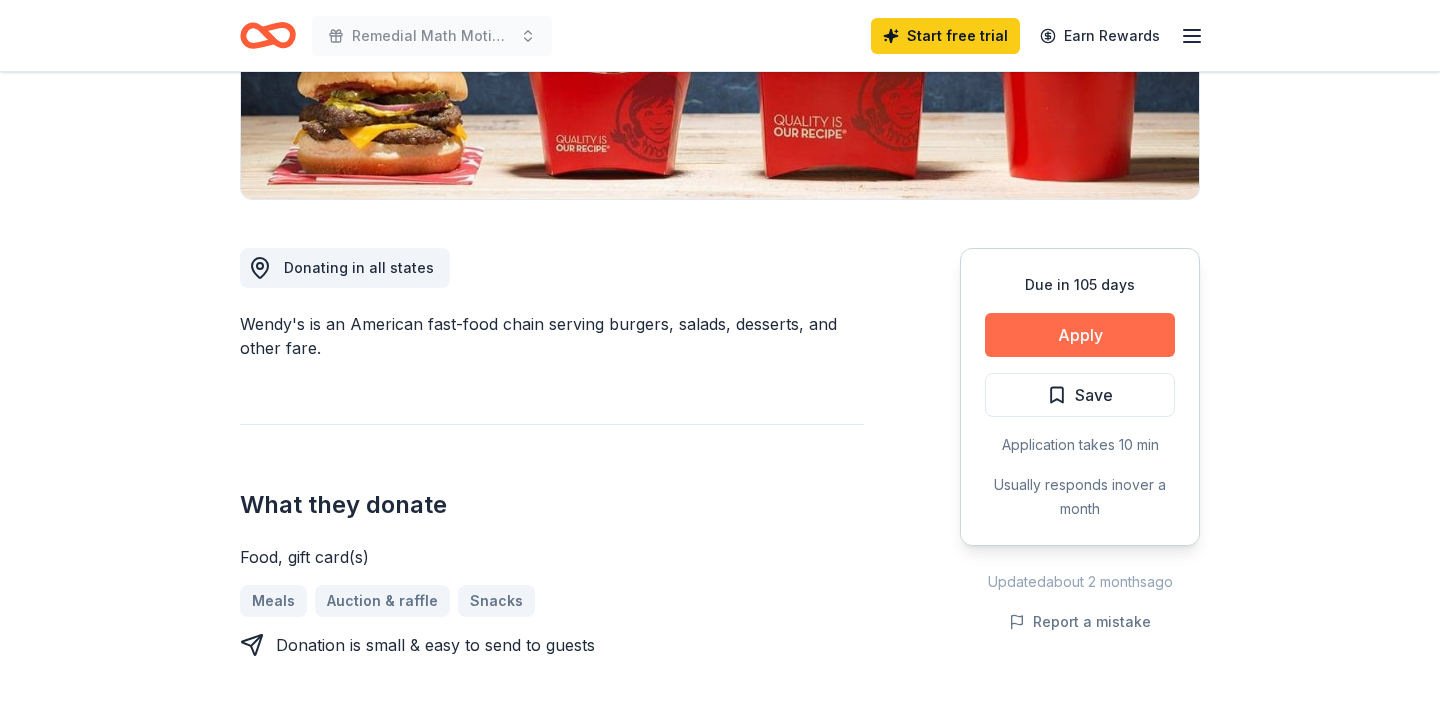 click on "Apply" at bounding box center [1080, 335] 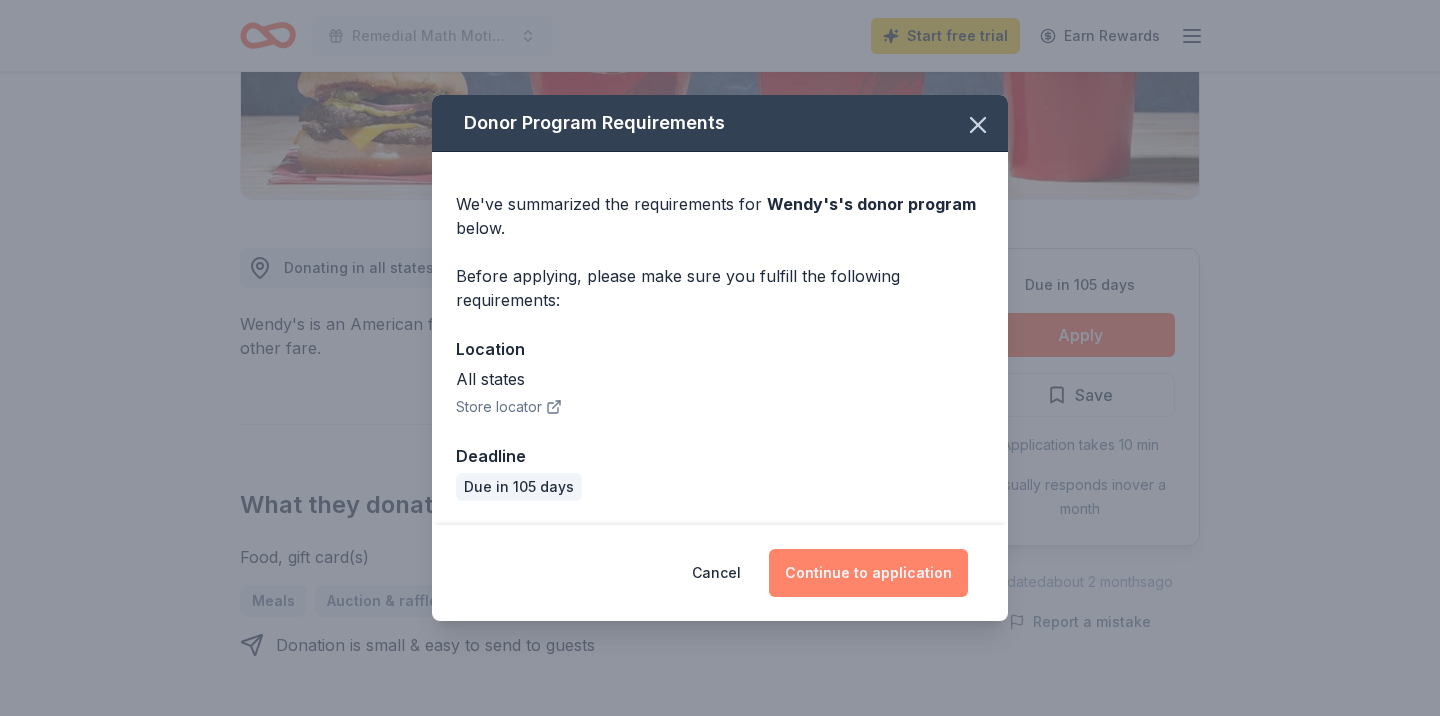 click on "Continue to application" at bounding box center (868, 573) 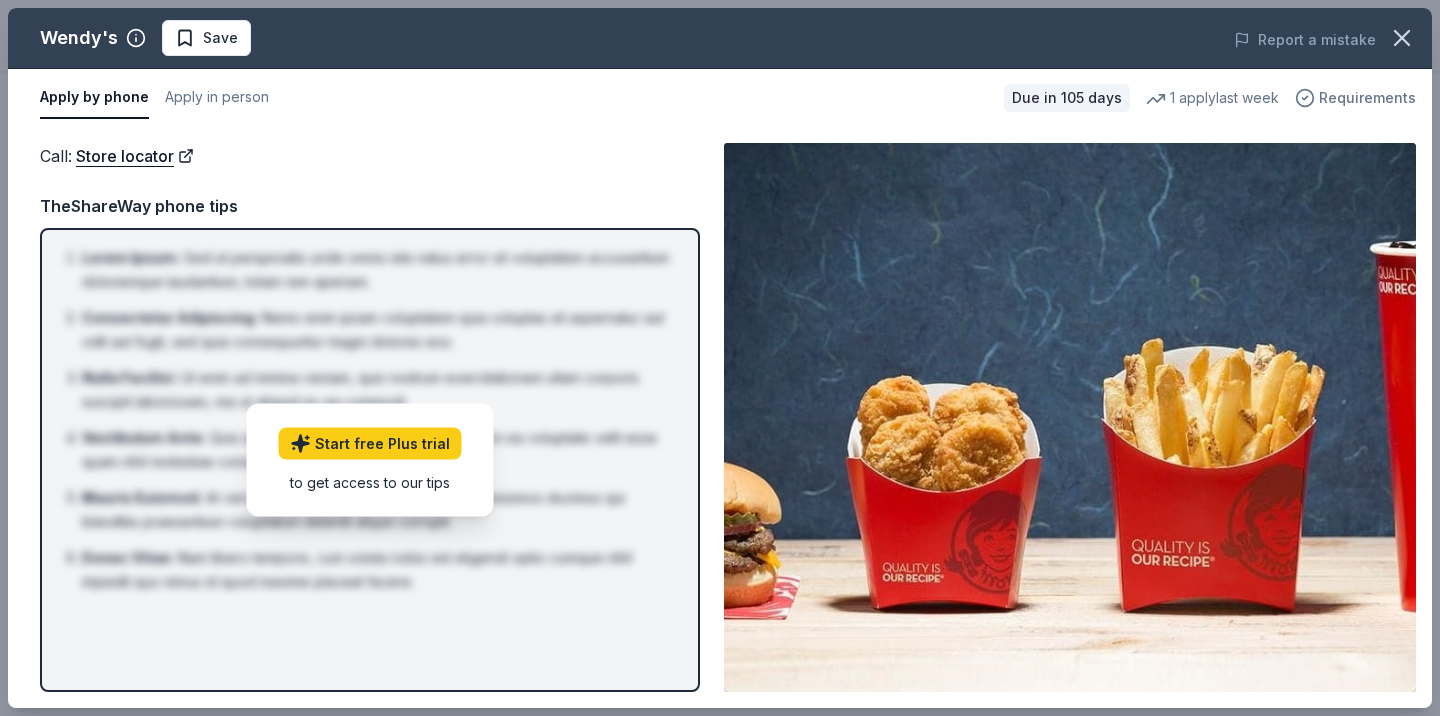 click 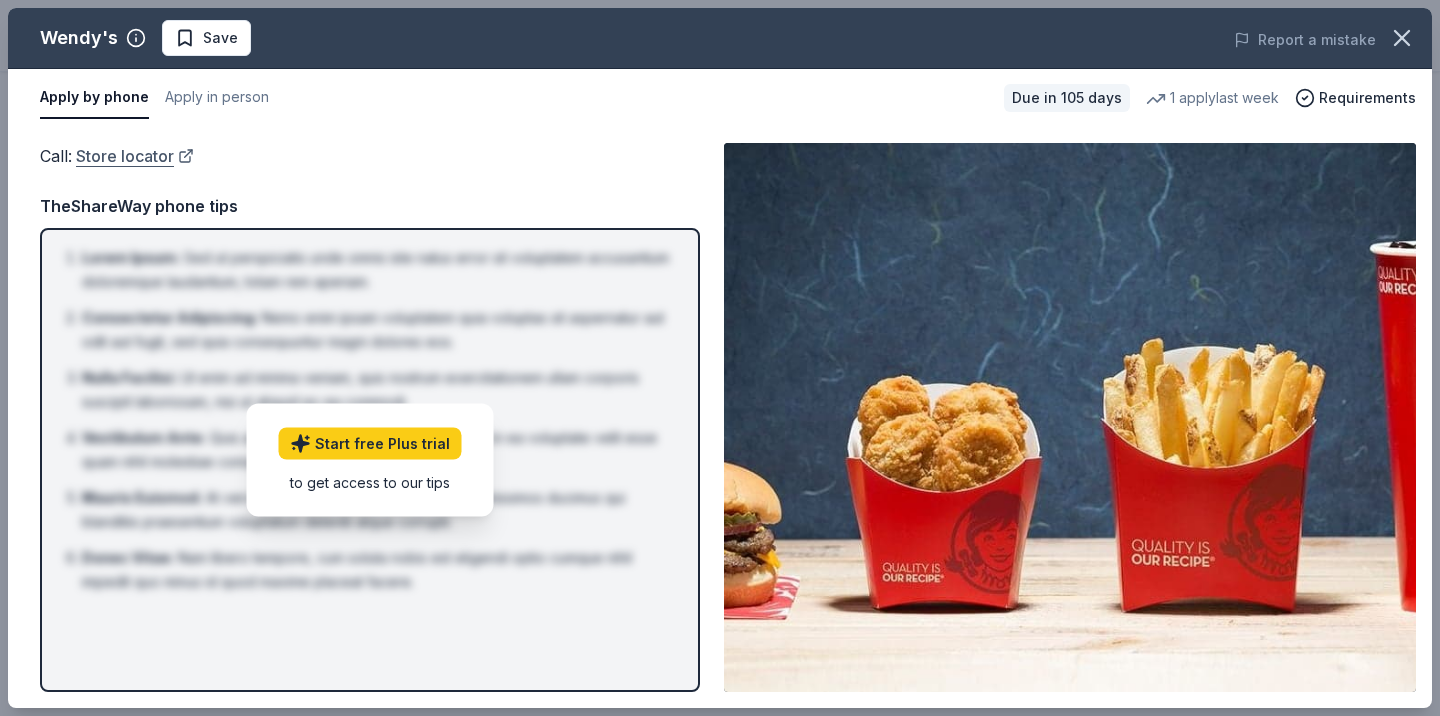 click on "Store locator" at bounding box center [135, 156] 